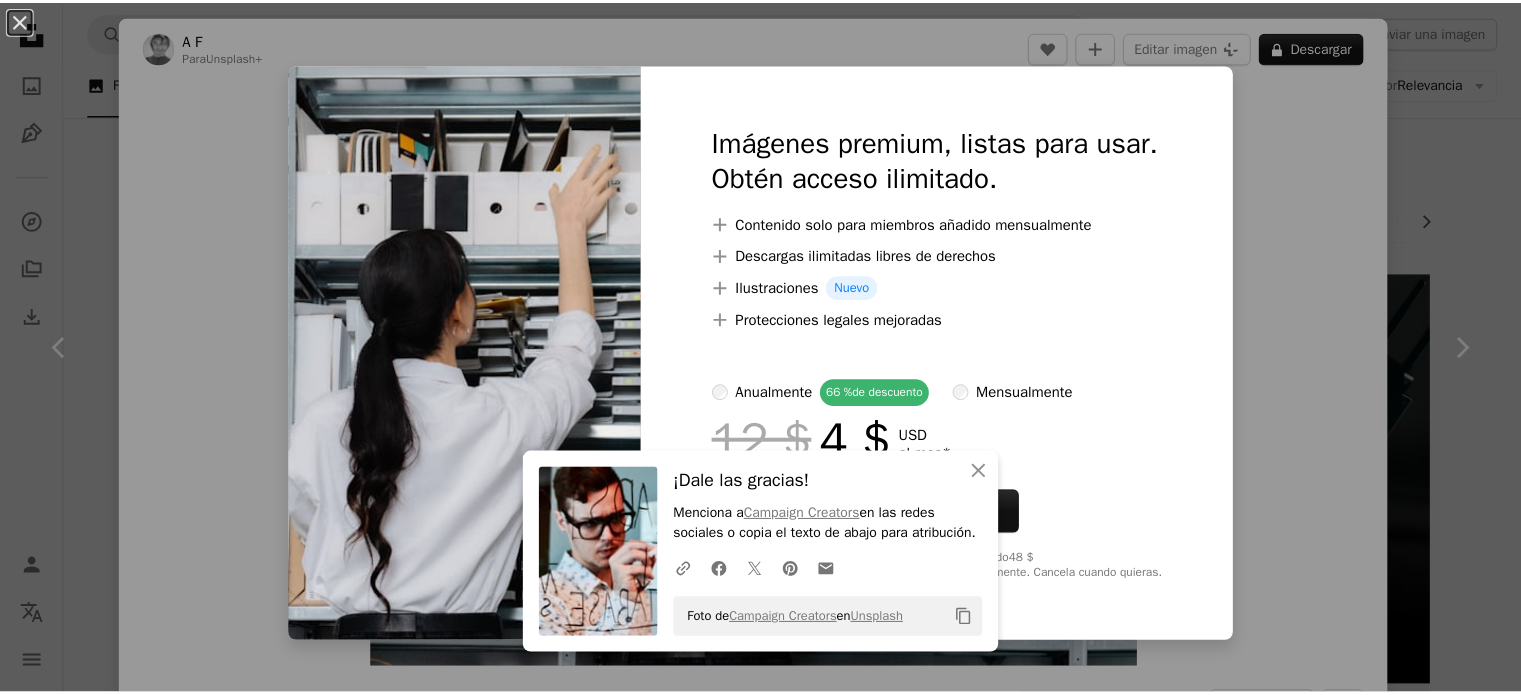 scroll, scrollTop: 336, scrollLeft: 0, axis: vertical 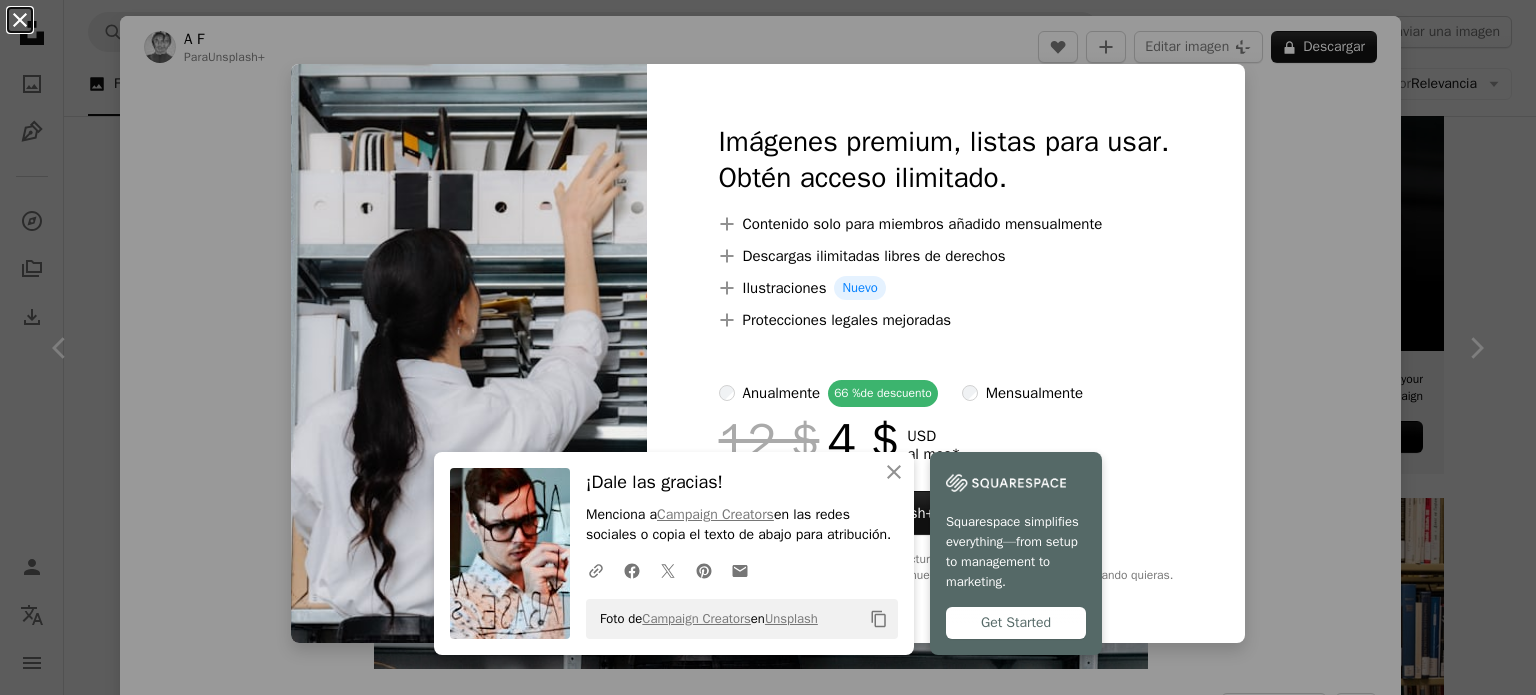 click on "An X shape" at bounding box center [20, 20] 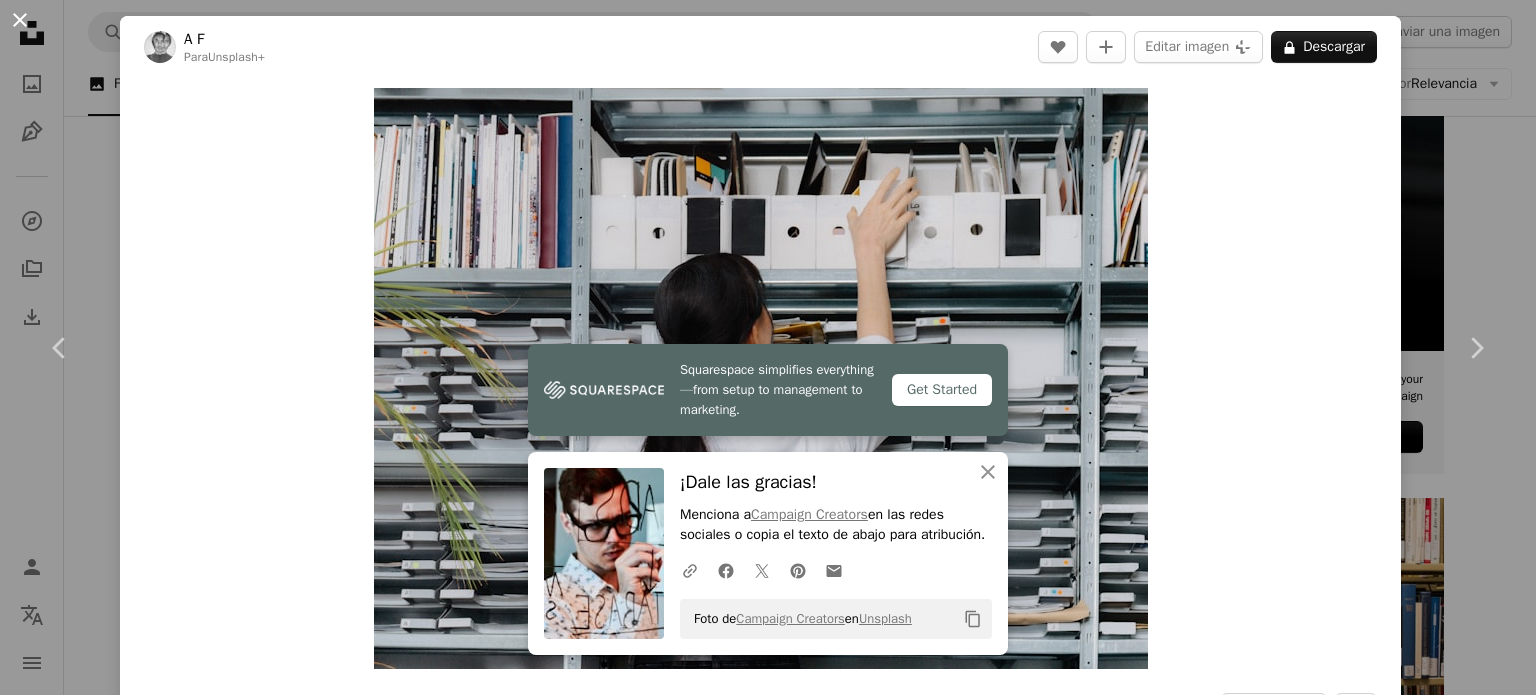 click on "An X shape" at bounding box center [20, 20] 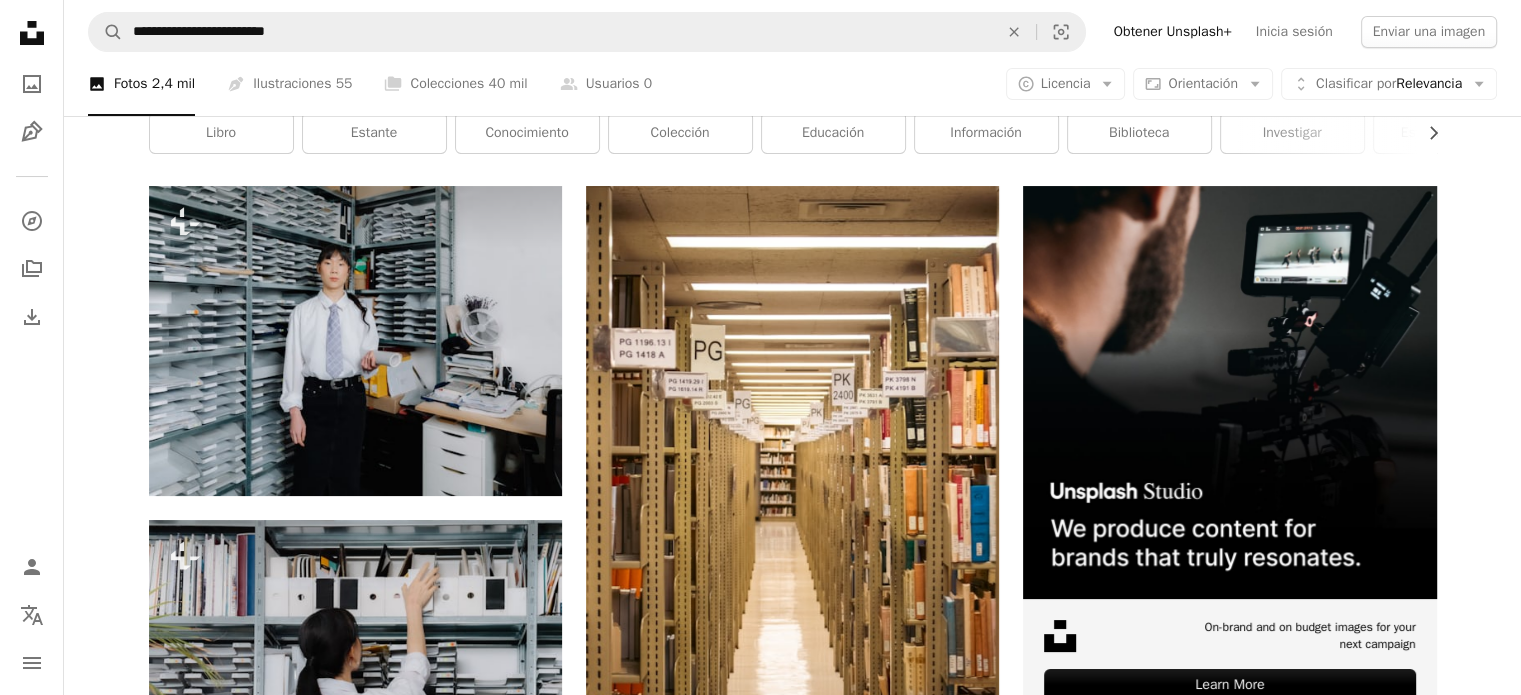 scroll, scrollTop: 68, scrollLeft: 0, axis: vertical 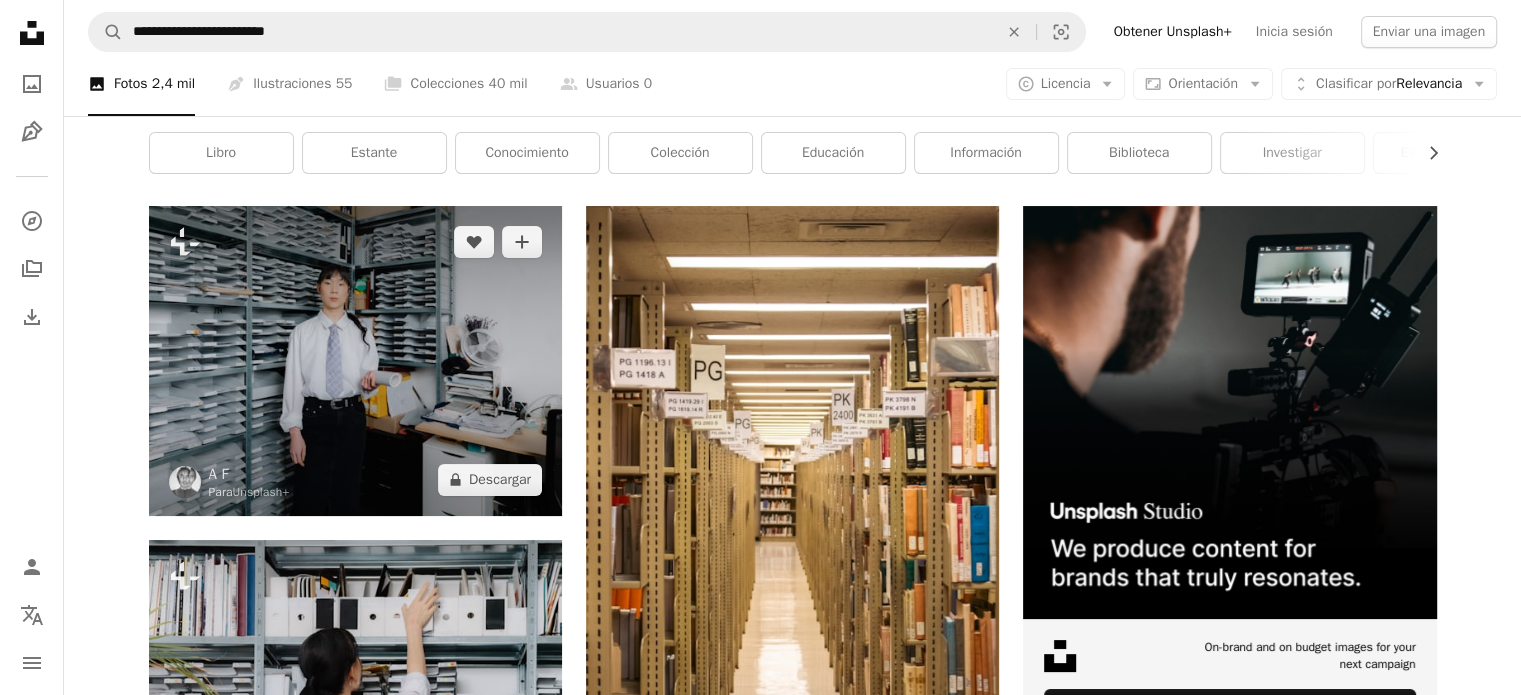 click at bounding box center [355, 361] 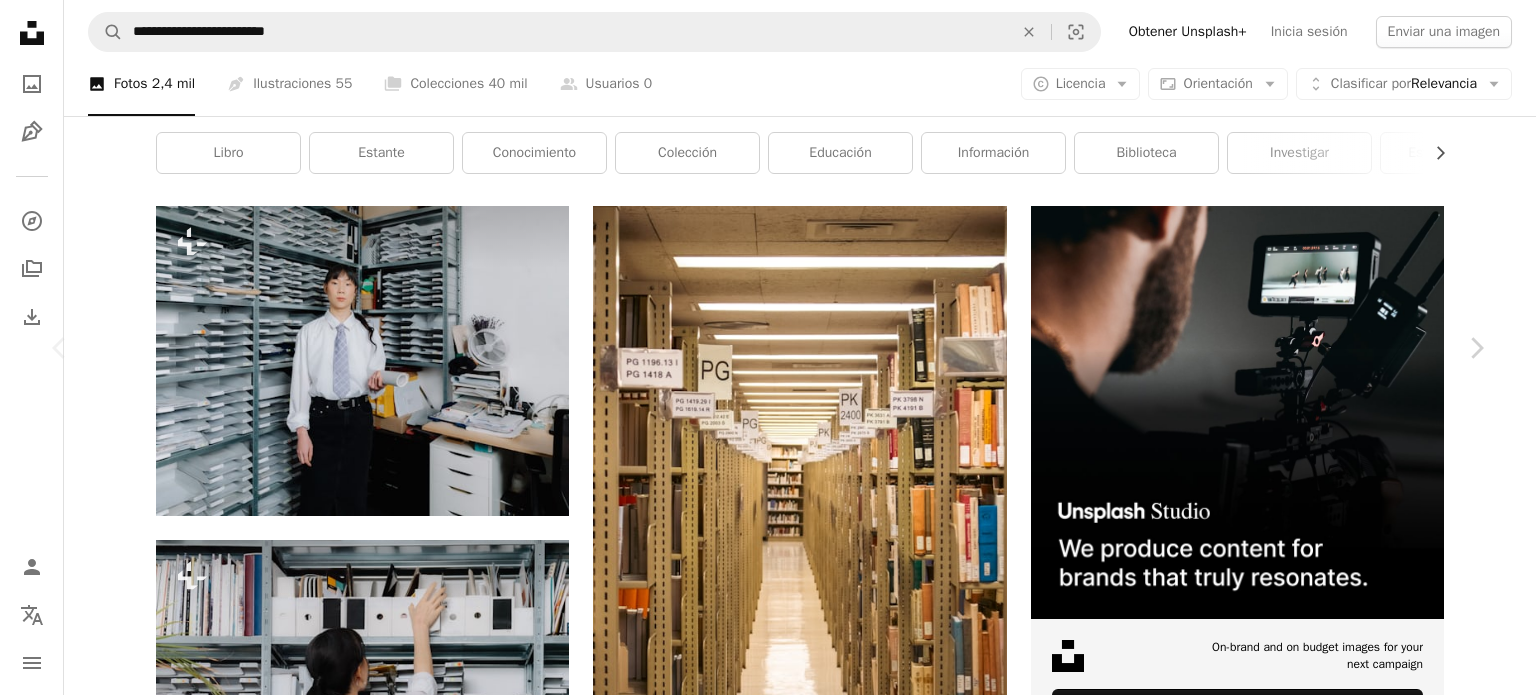 click on "An X shape" at bounding box center [20, 20] 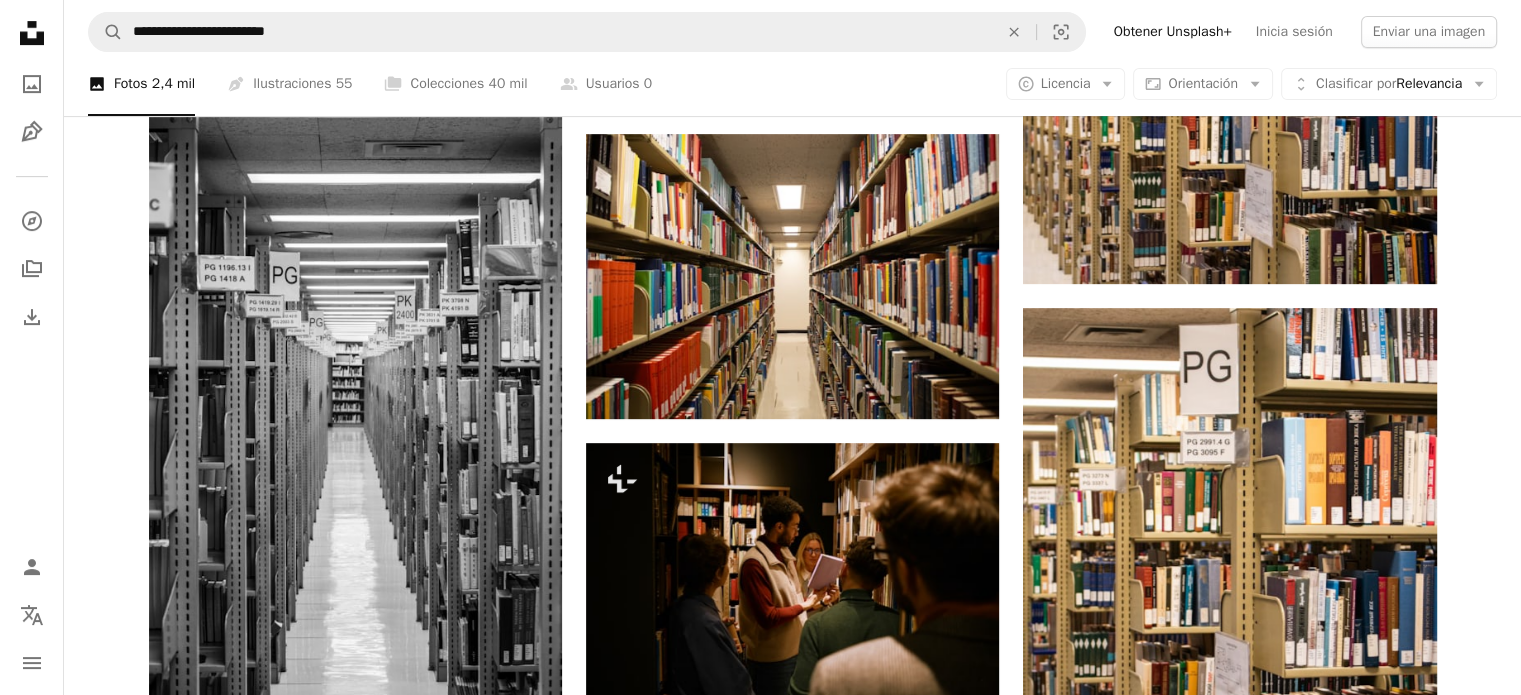 scroll, scrollTop: 891, scrollLeft: 0, axis: vertical 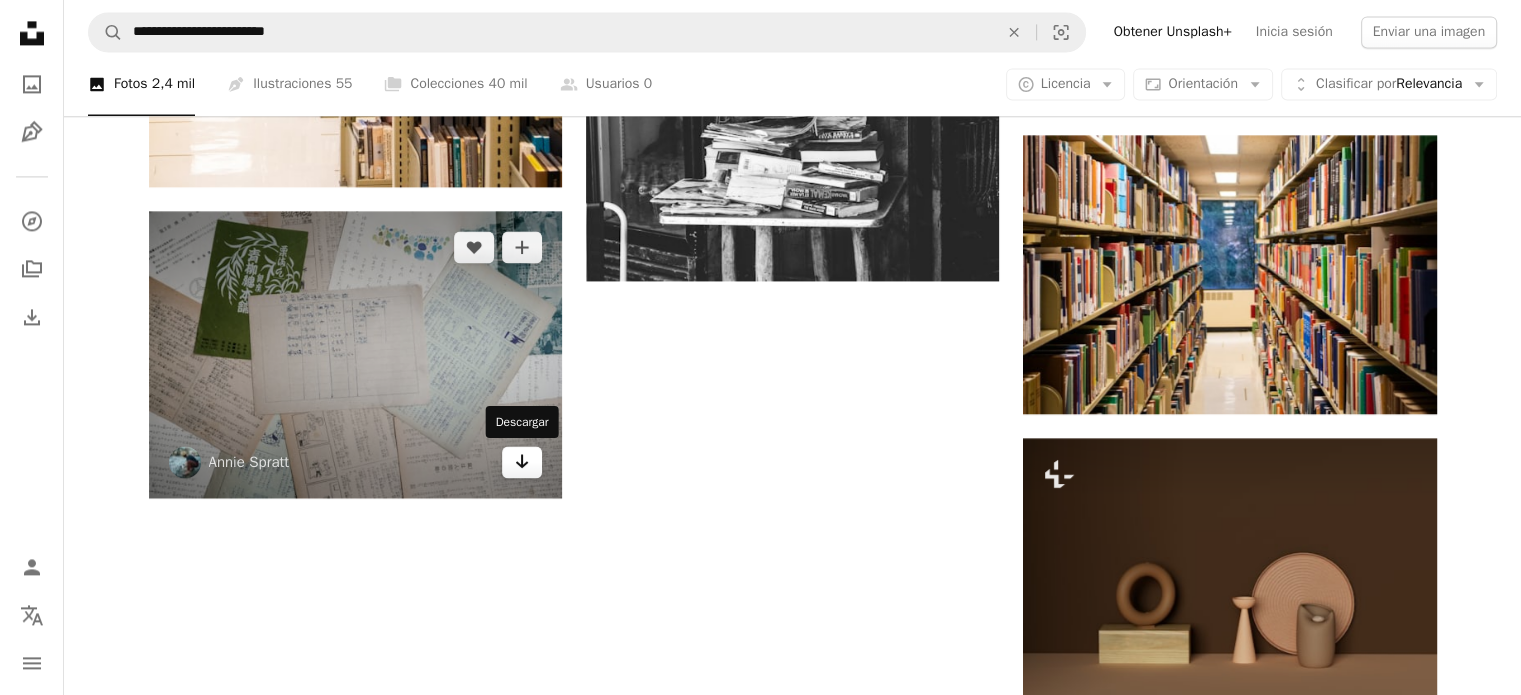 click 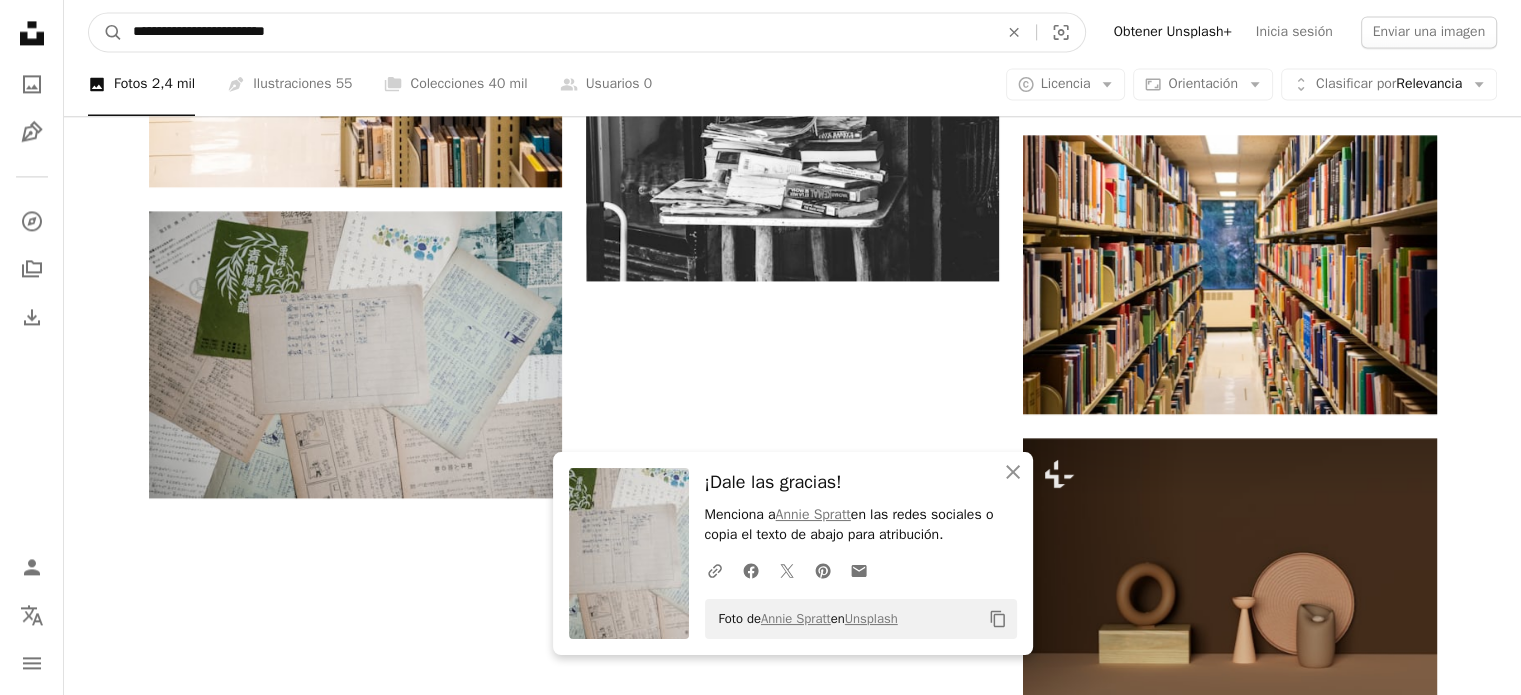 drag, startPoint x: 353, startPoint y: 38, endPoint x: 7, endPoint y: 52, distance: 346.2831 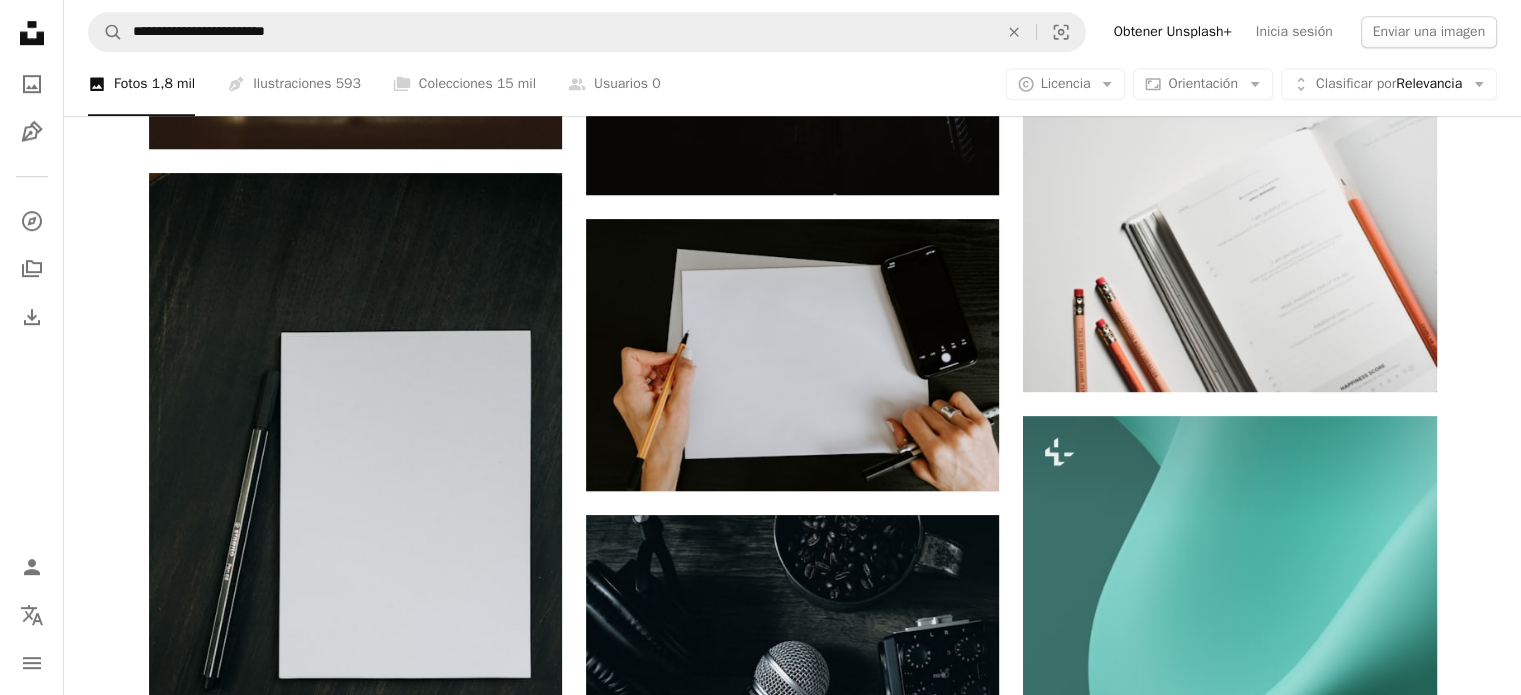 scroll, scrollTop: 1320, scrollLeft: 0, axis: vertical 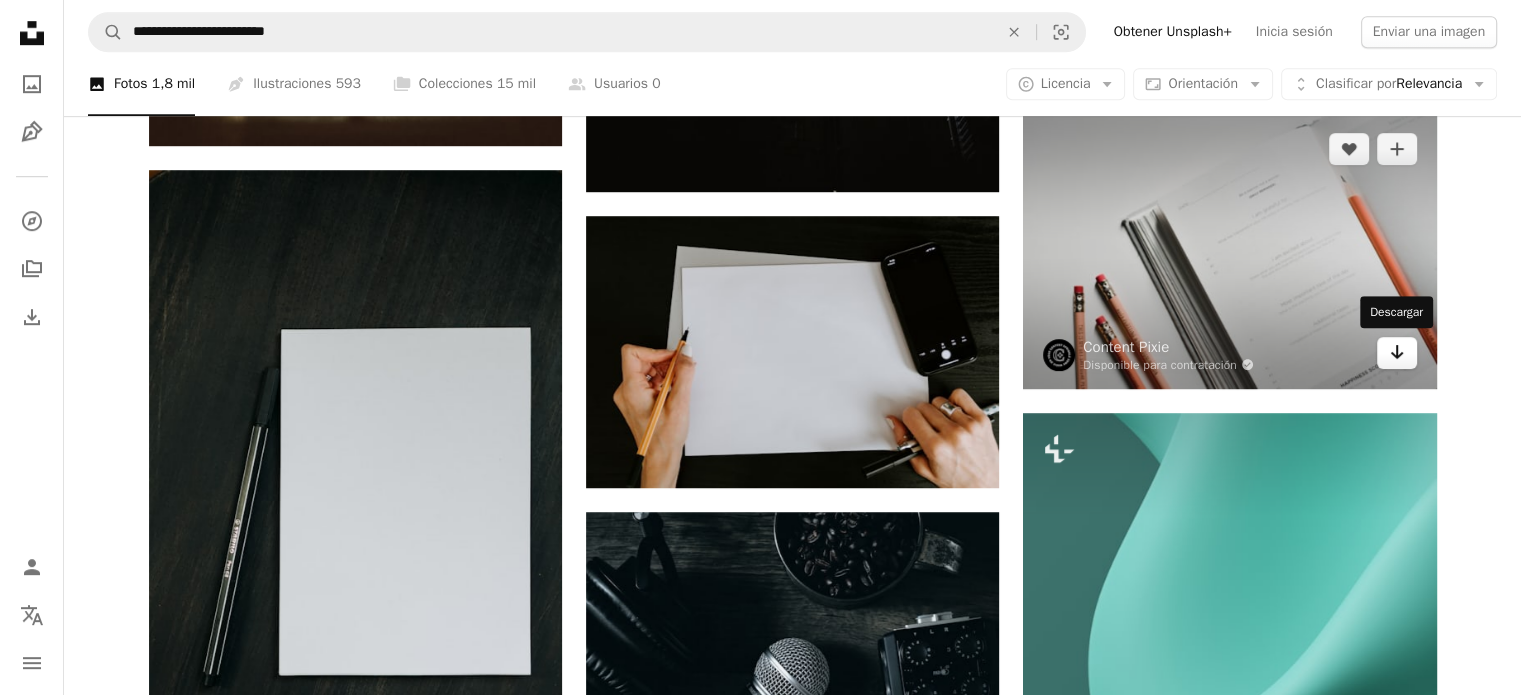 click on "Arrow pointing down" at bounding box center (1397, 353) 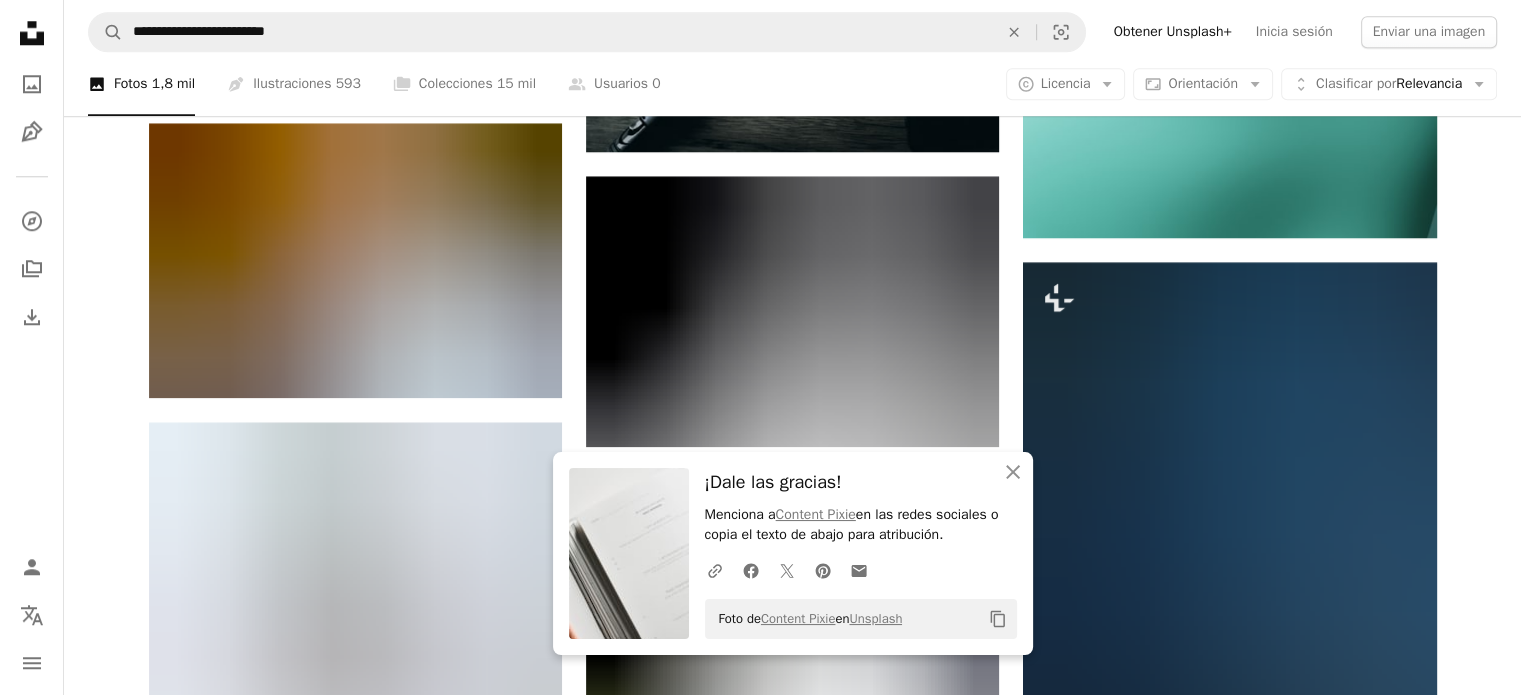 scroll, scrollTop: 2000, scrollLeft: 0, axis: vertical 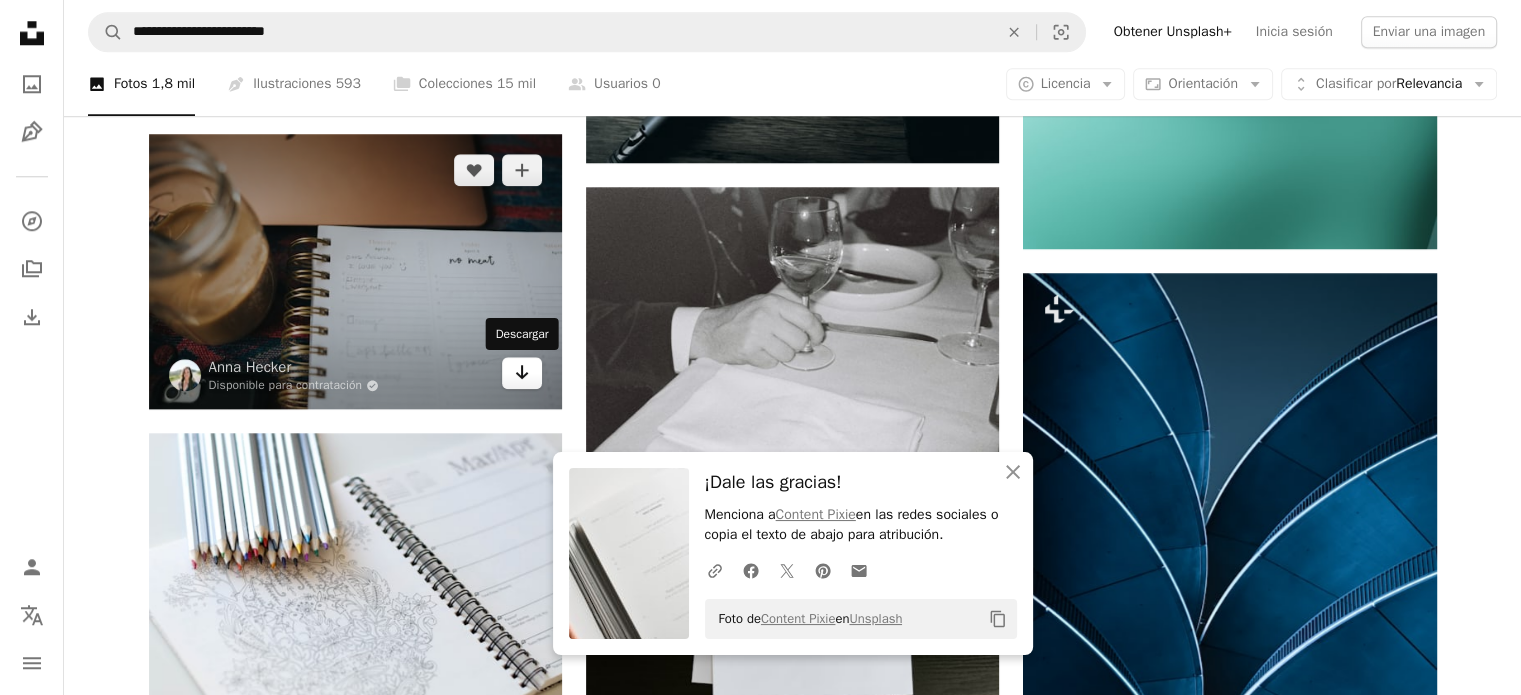 click 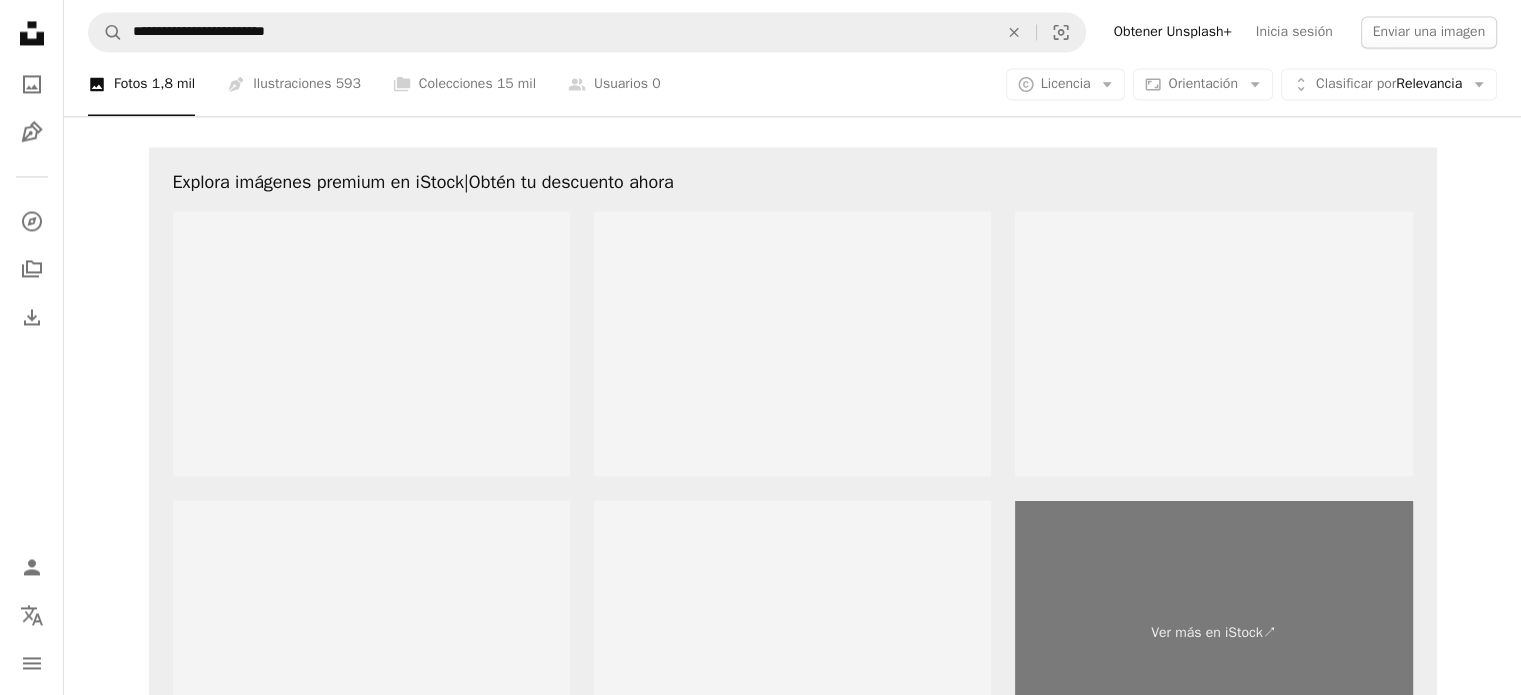 scroll, scrollTop: 3419, scrollLeft: 0, axis: vertical 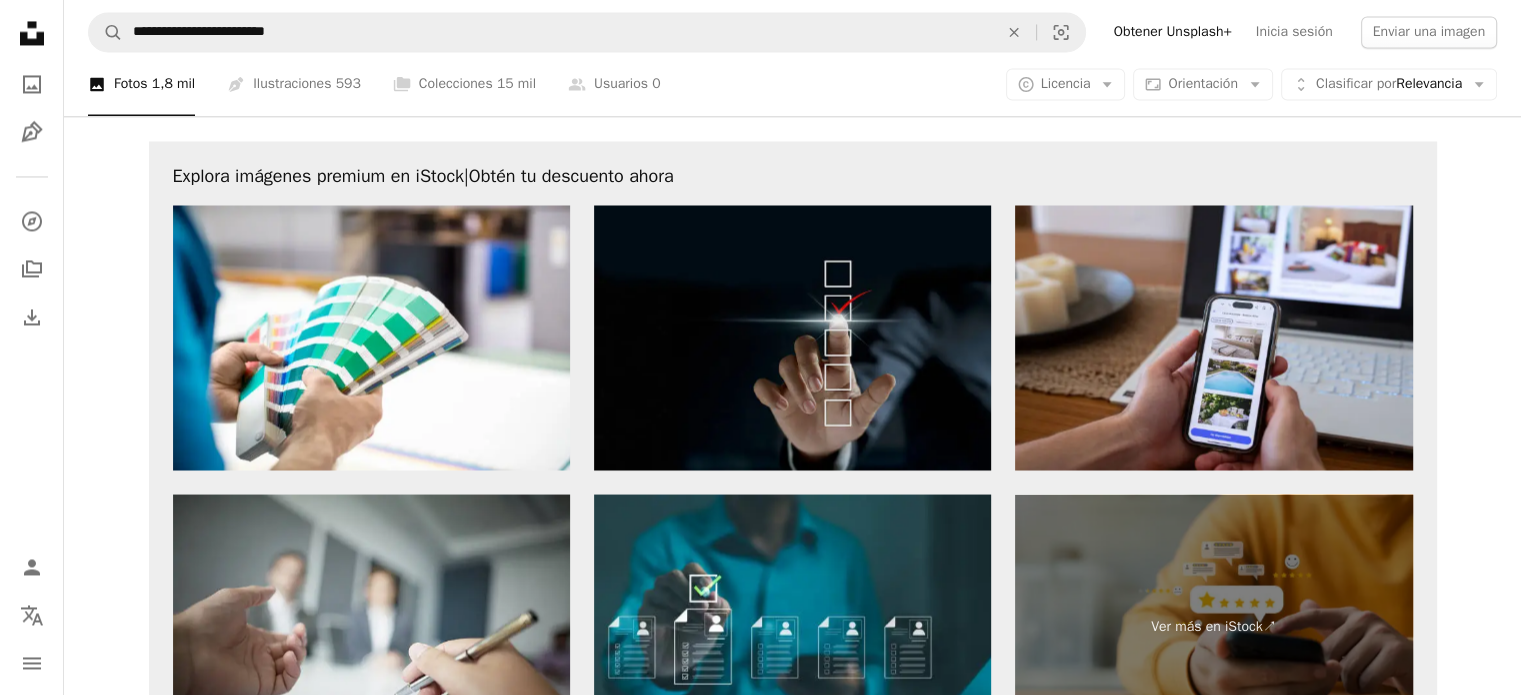 click at bounding box center [792, 337] 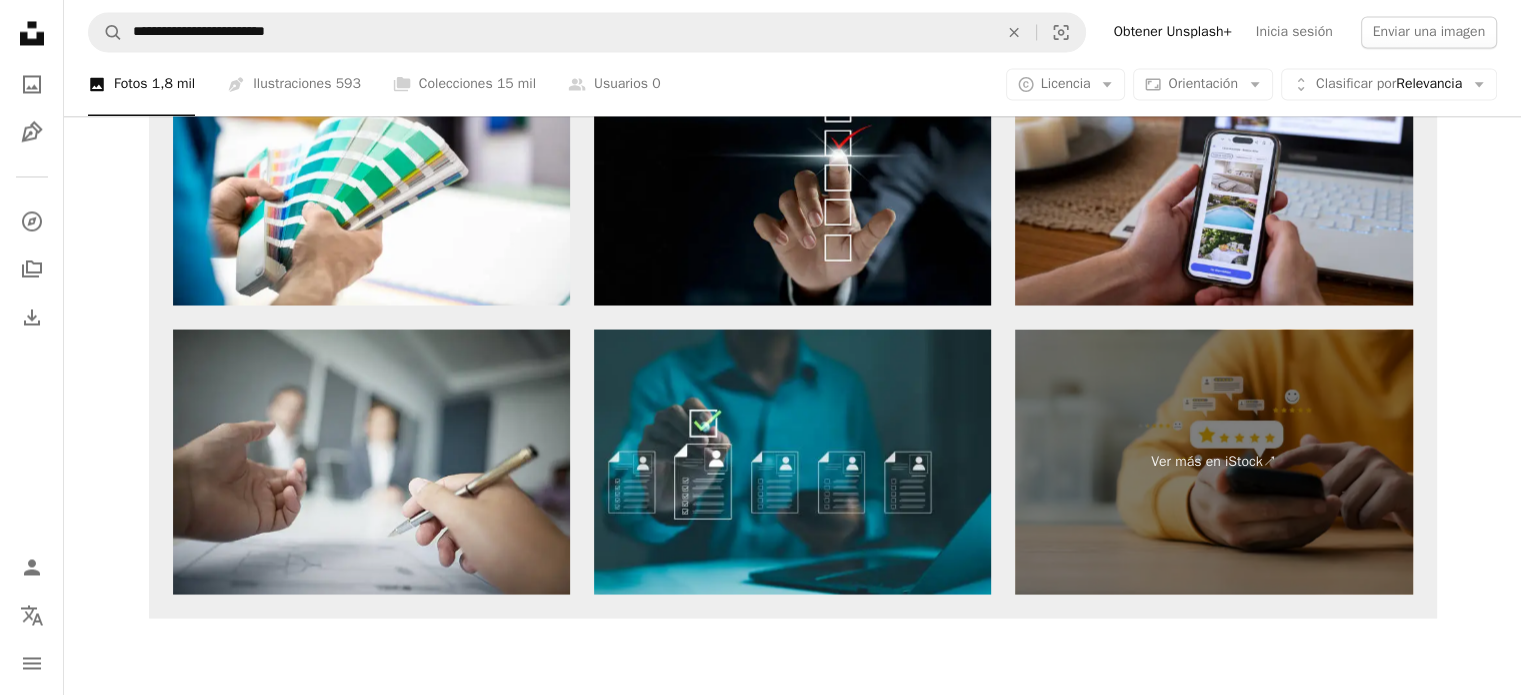 scroll, scrollTop: 3599, scrollLeft: 0, axis: vertical 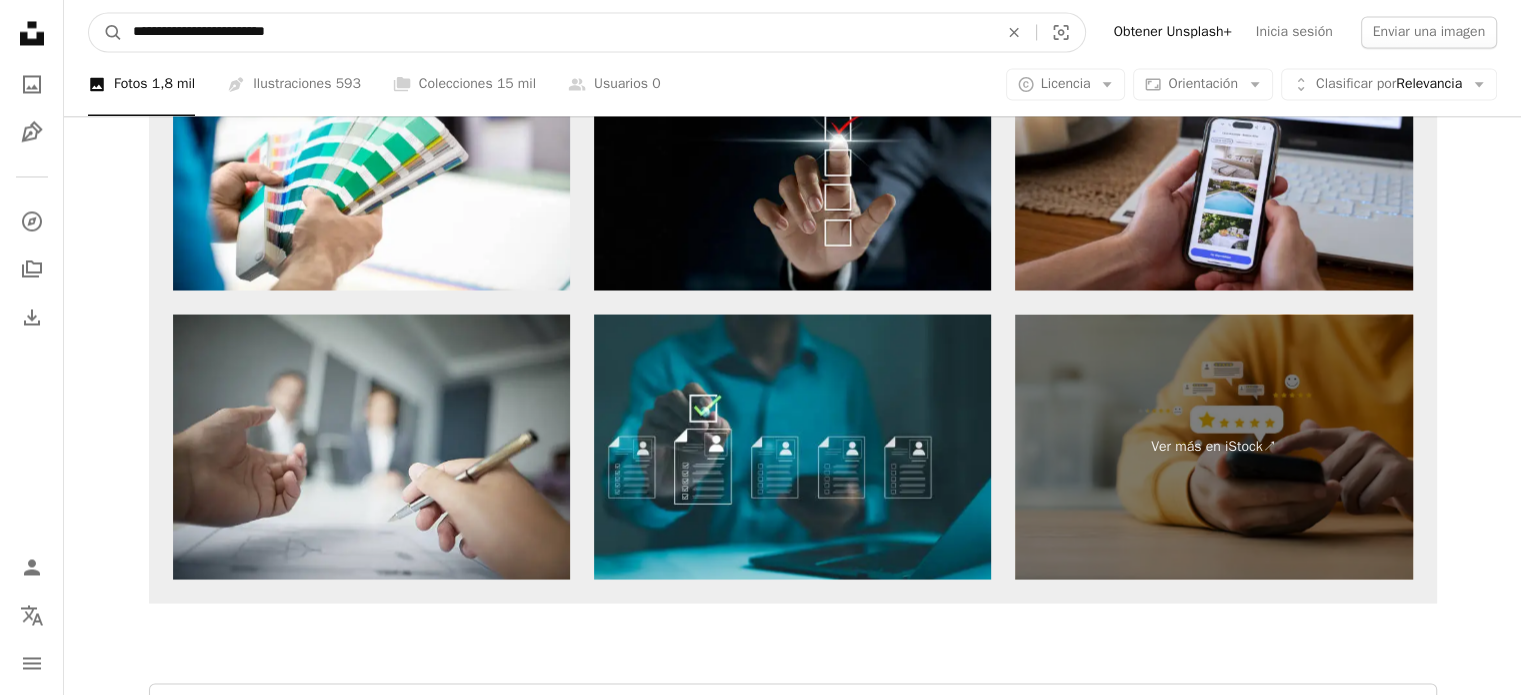 drag, startPoint x: 317, startPoint y: 23, endPoint x: 76, endPoint y: 22, distance: 241.00208 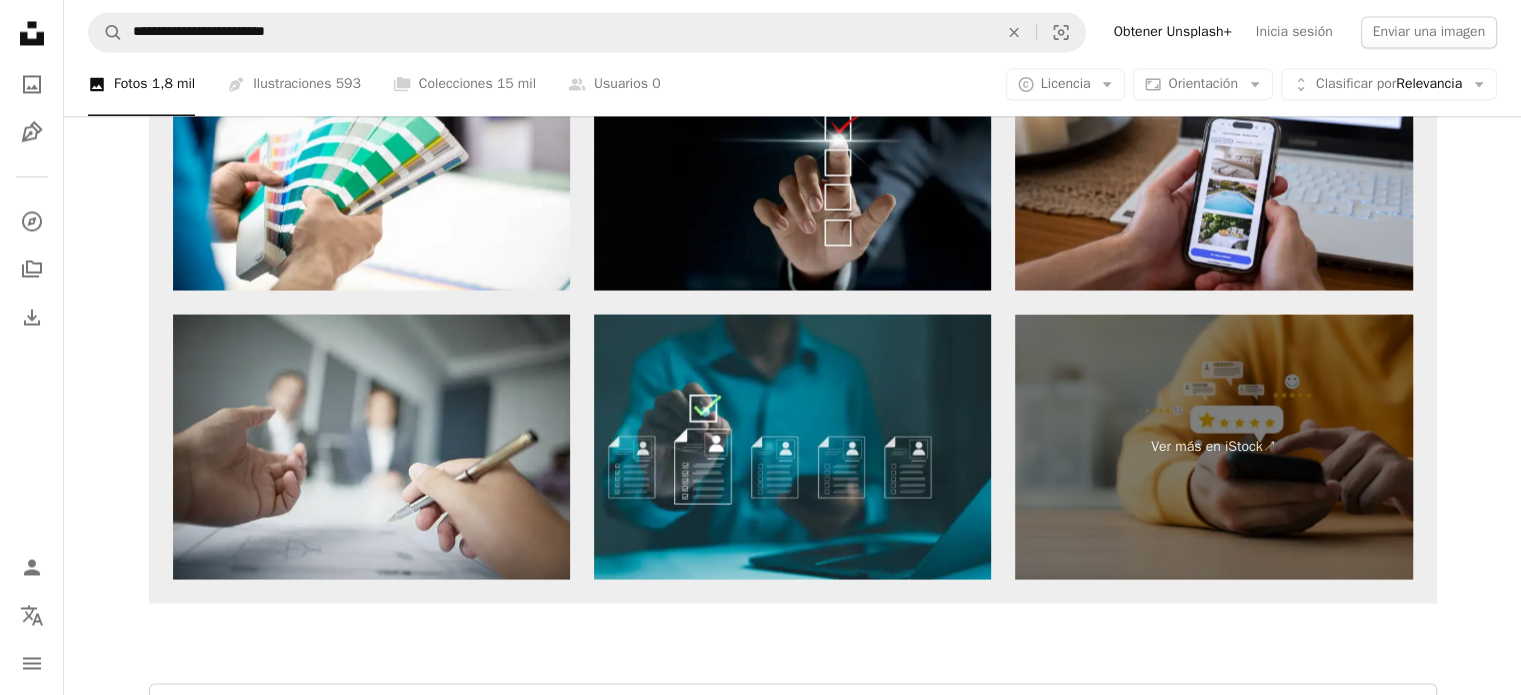 click on "**********" at bounding box center [792, 32] 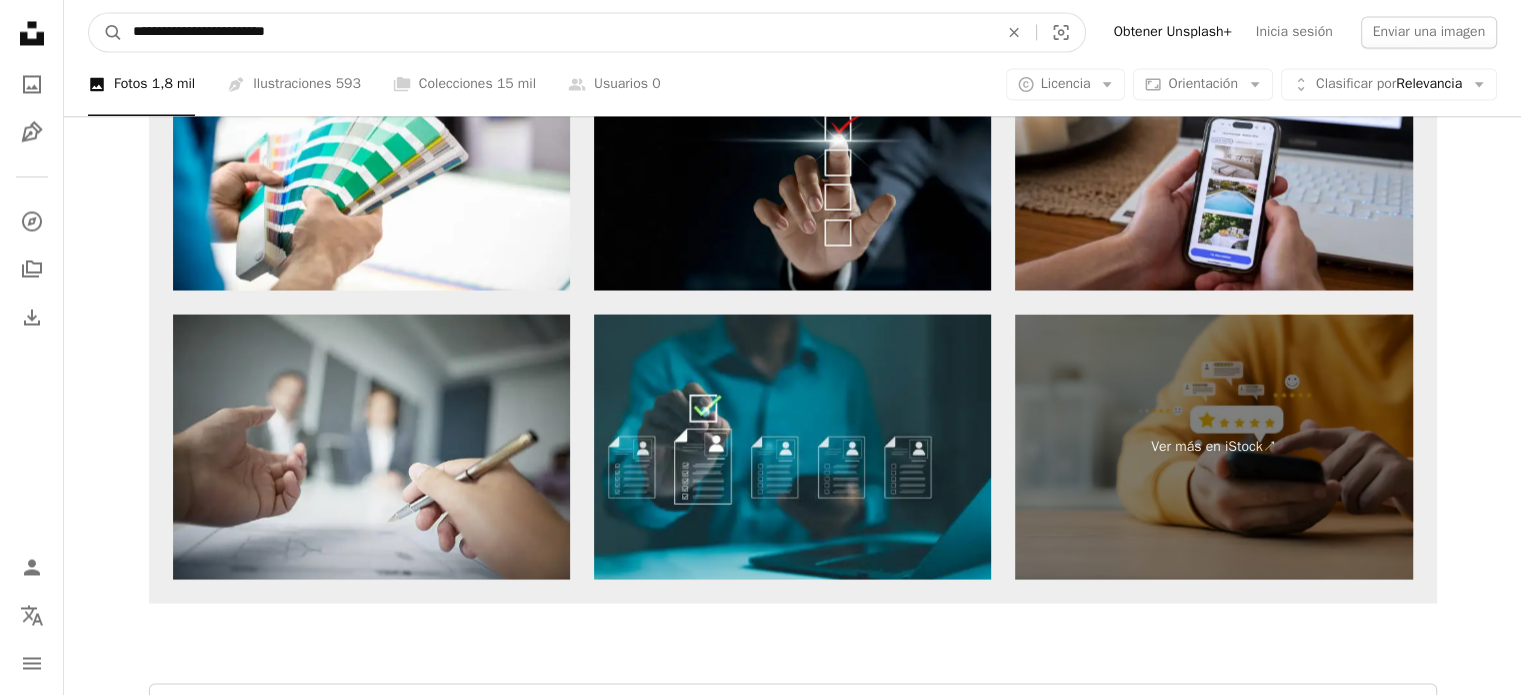 drag, startPoint x: 298, startPoint y: 22, endPoint x: 29, endPoint y: 26, distance: 269.02972 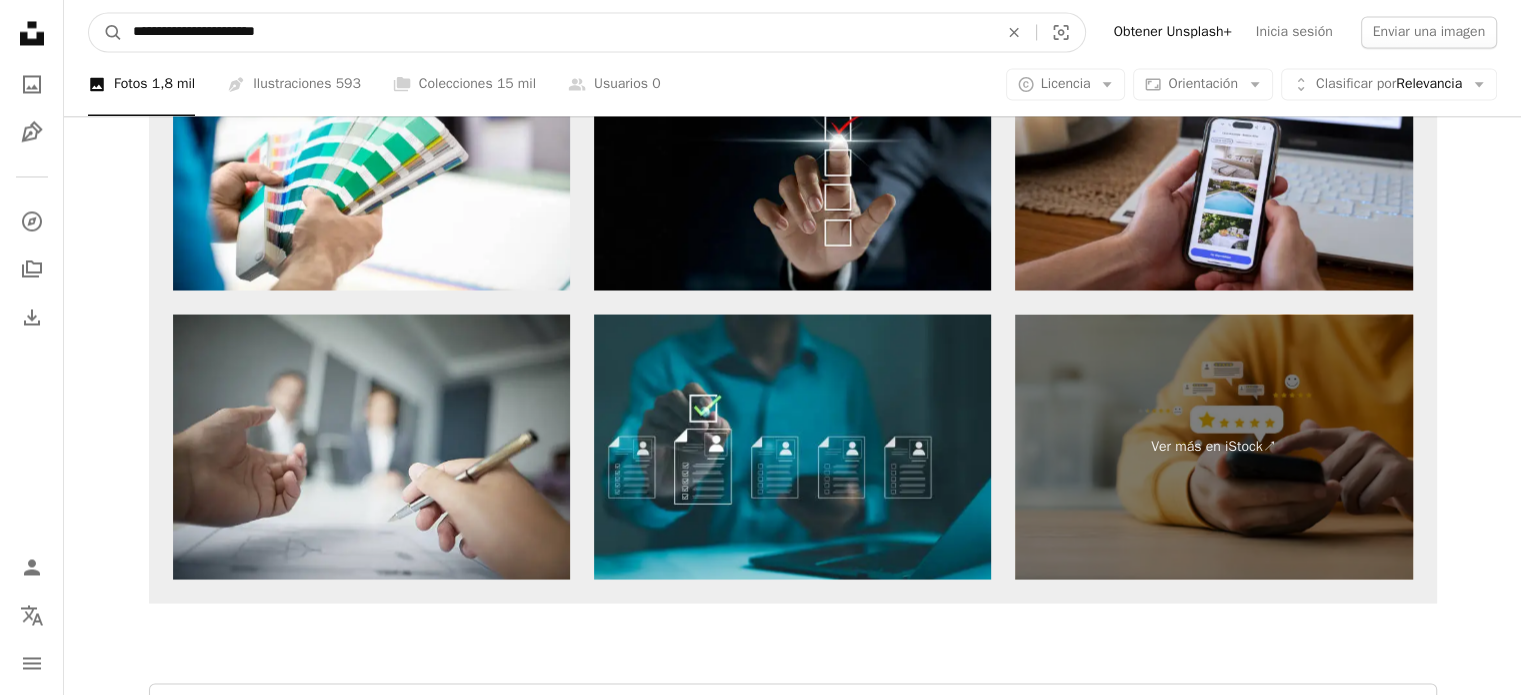 type on "**********" 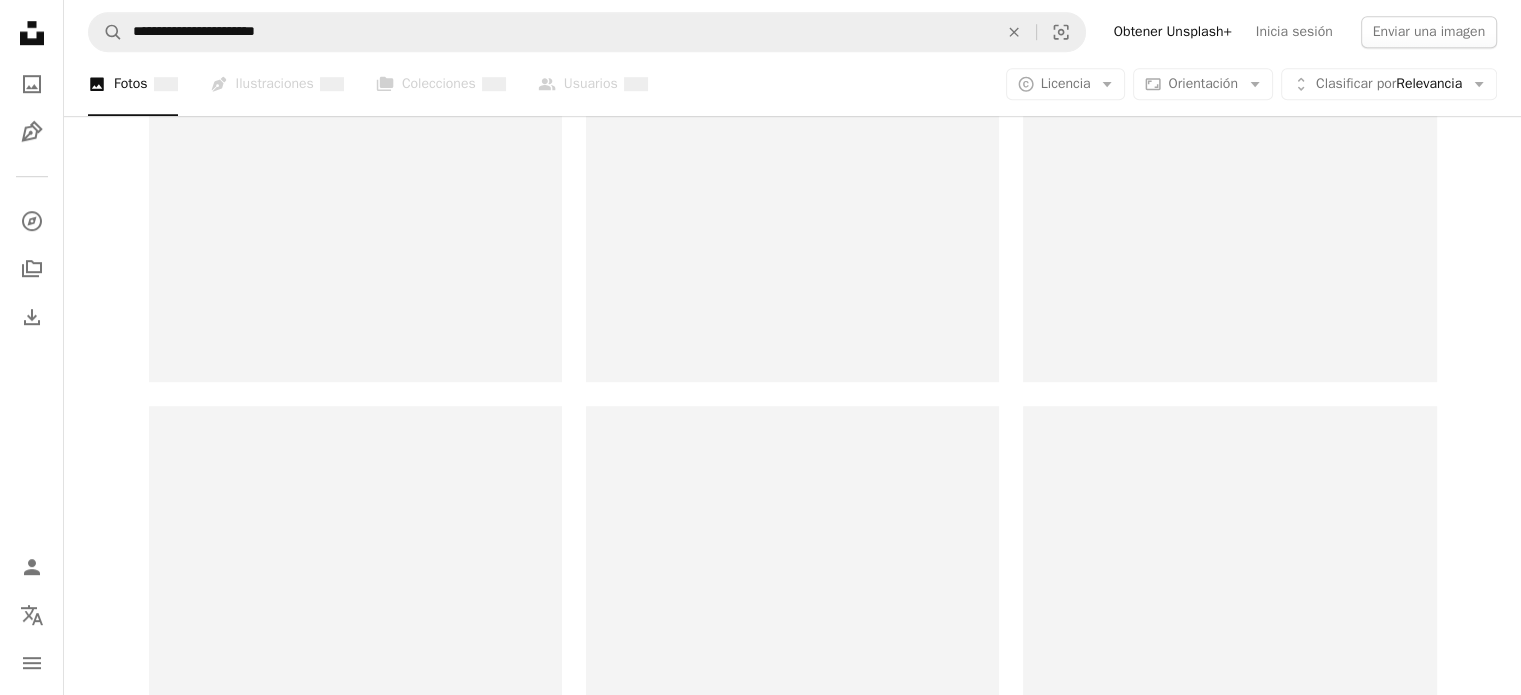 scroll, scrollTop: 0, scrollLeft: 0, axis: both 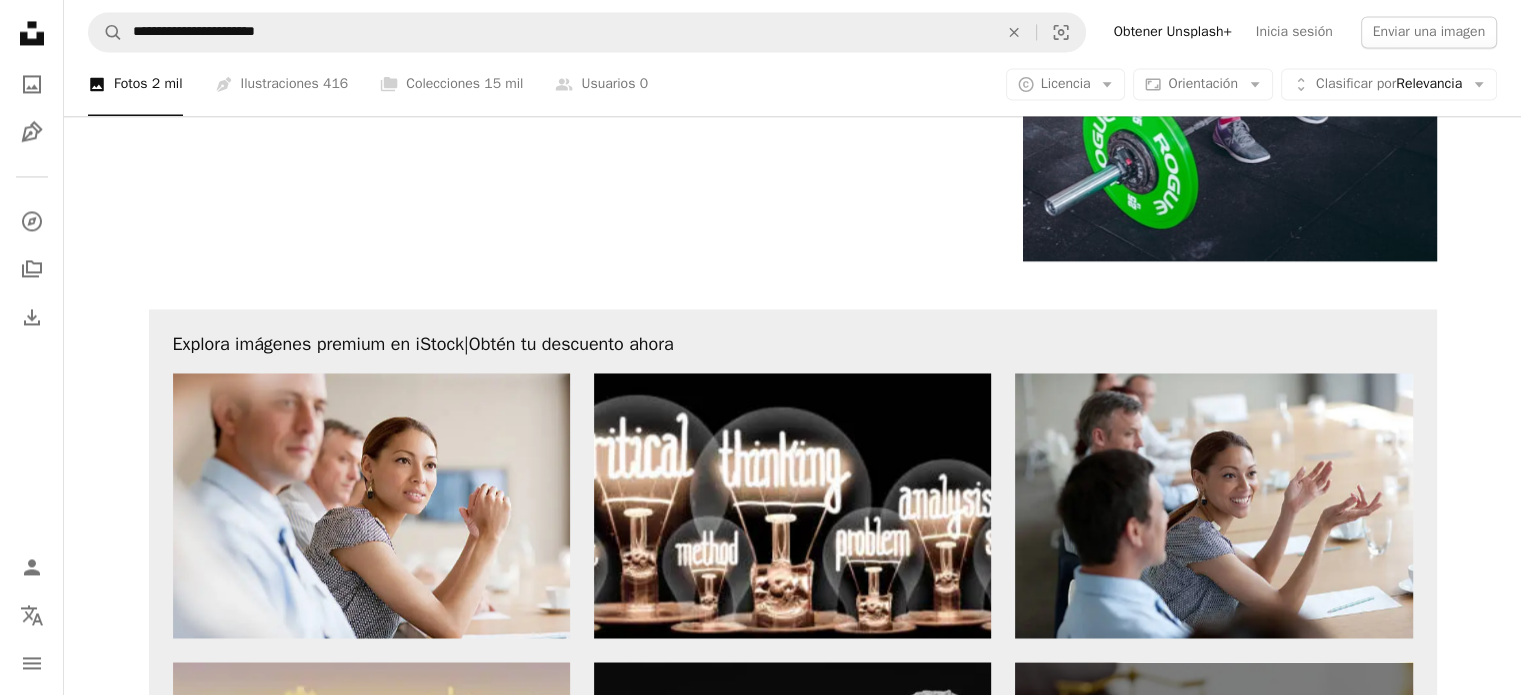 drag, startPoint x: 1510, startPoint y: 545, endPoint x: 1514, endPoint y: 592, distance: 47.169907 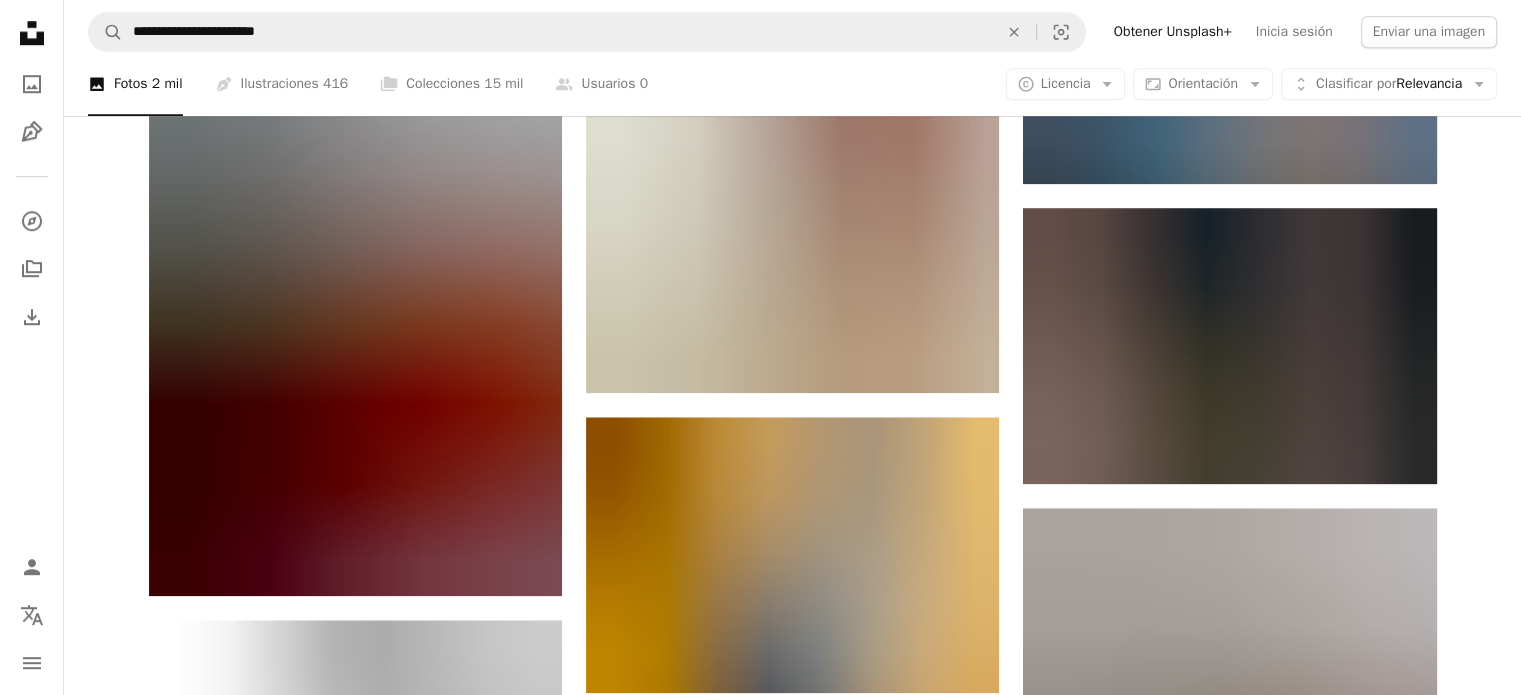 scroll, scrollTop: 1445, scrollLeft: 0, axis: vertical 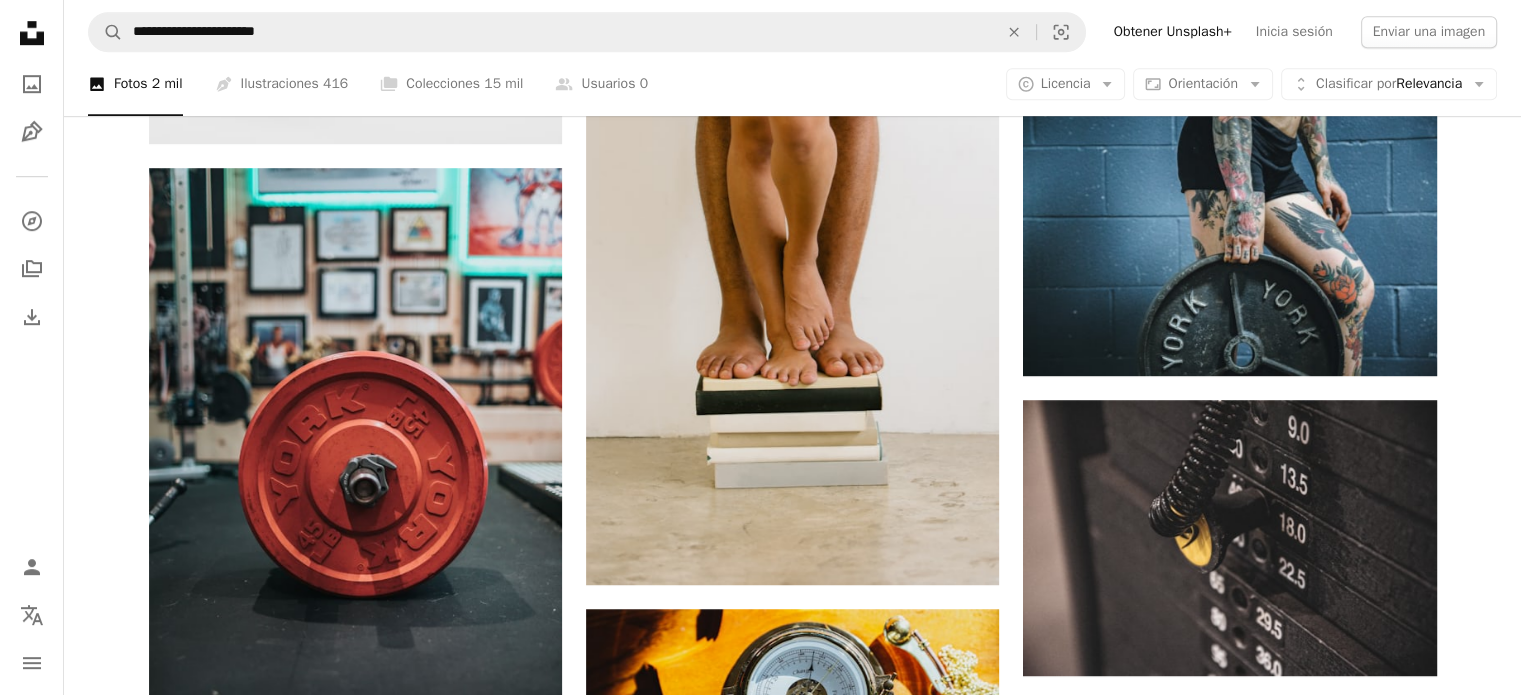 click on "Plus sign for Unsplash+ A heart A plus sign [FIRST] [LAST] Para  Unsplash+ A lock   Descargar Plus sign for Unsplash+ A heart A plus sign Rodion Kutsaiev Para  Unsplash+ A lock   Descargar A heart A plus sign Nathan Dumlao Disponible para contratación A checkmark inside of a circle Arrow pointing down A heart A plus sign Agê Barros Disponible para contratación A checkmark inside of a circle Arrow pointing down A heart A plus sign LOGAN WEAVER | @LGNWVR Disponible para contratación A checkmark inside of a circle Arrow pointing down A heart A plus sign Tyler Haehn Disponible para contratación A checkmark inside of a circle Arrow pointing down A heart A plus sign Graphic Node Arrow pointing down Plus sign for Unsplash+ A heart A plus sign Lia Bekyan Para  Unsplash+ A lock   Descargar A heart A plus sign Osman Rana Disponible para contratación A checkmark inside of a circle Arrow pointing down" at bounding box center [792, 602] 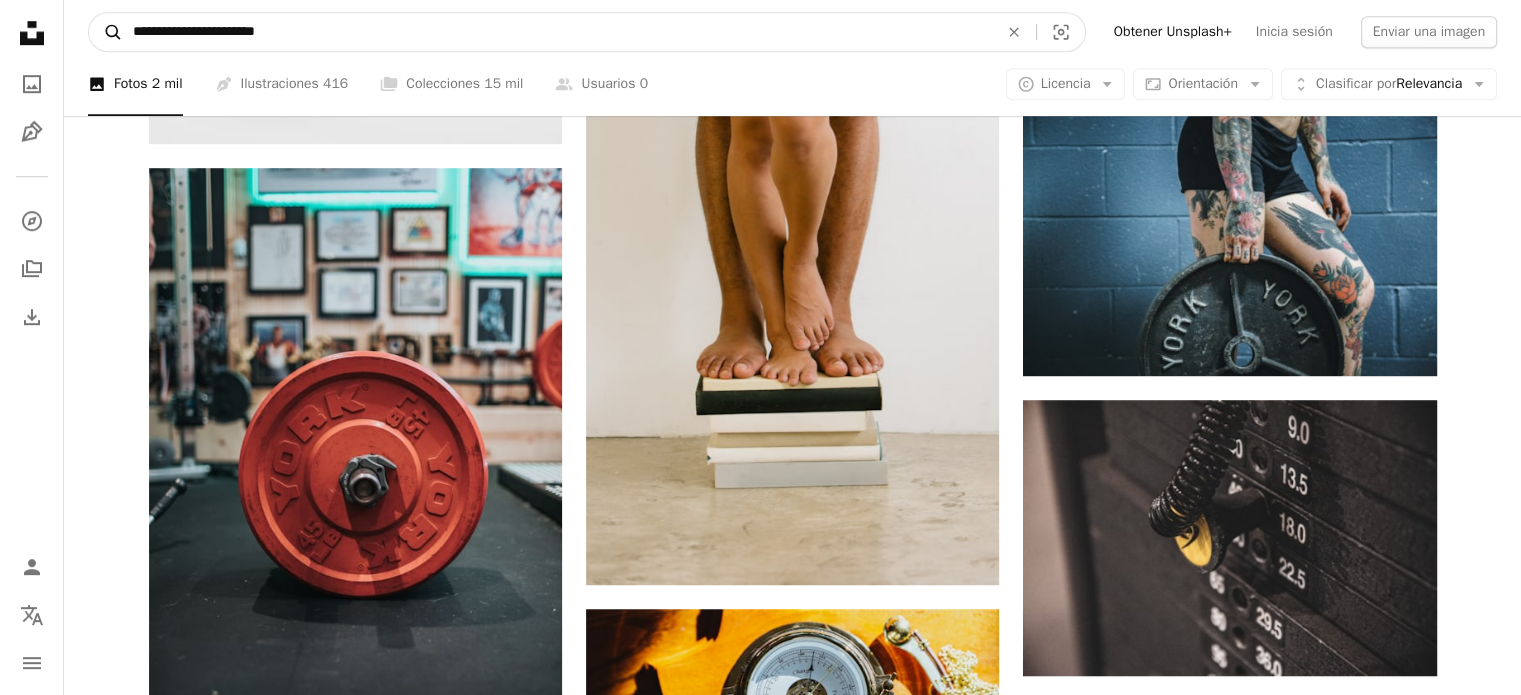 drag, startPoint x: 234, startPoint y: 37, endPoint x: 97, endPoint y: 20, distance: 138.05072 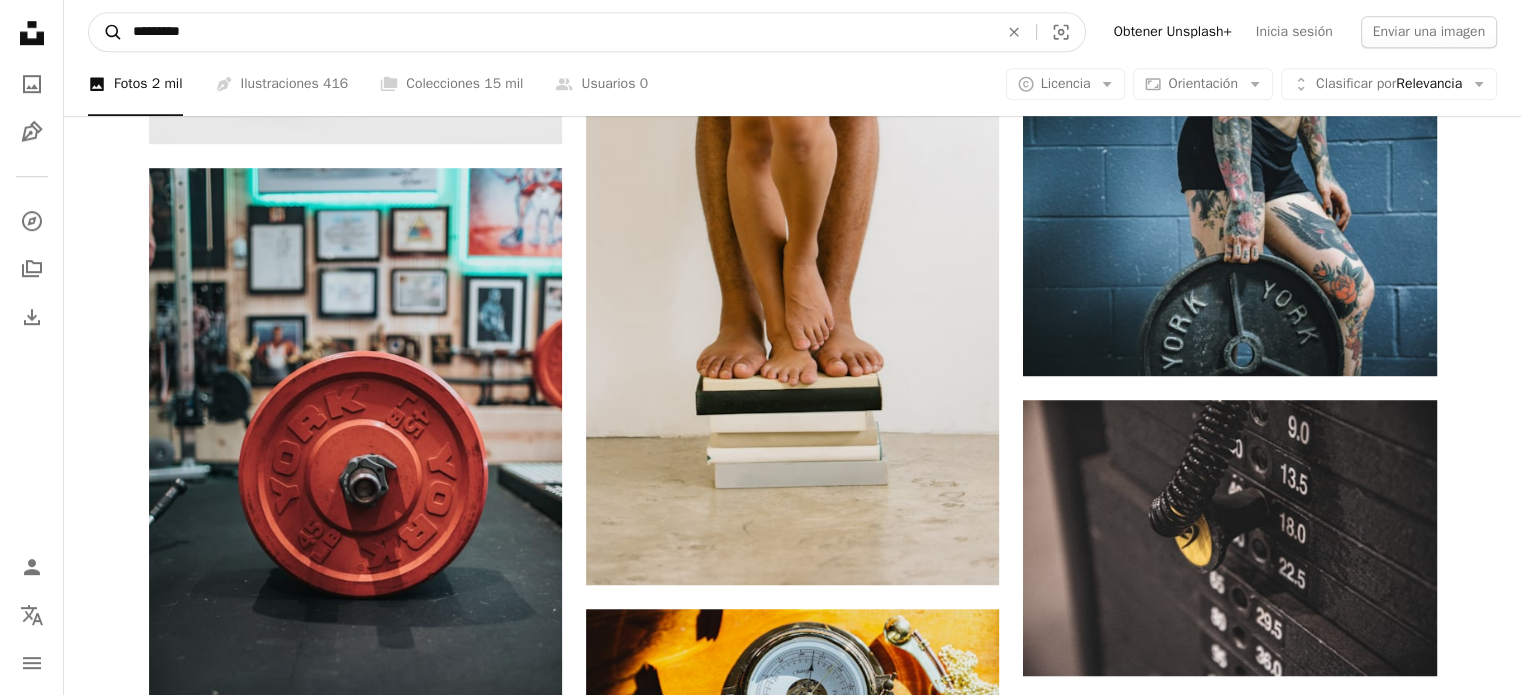 type on "*********" 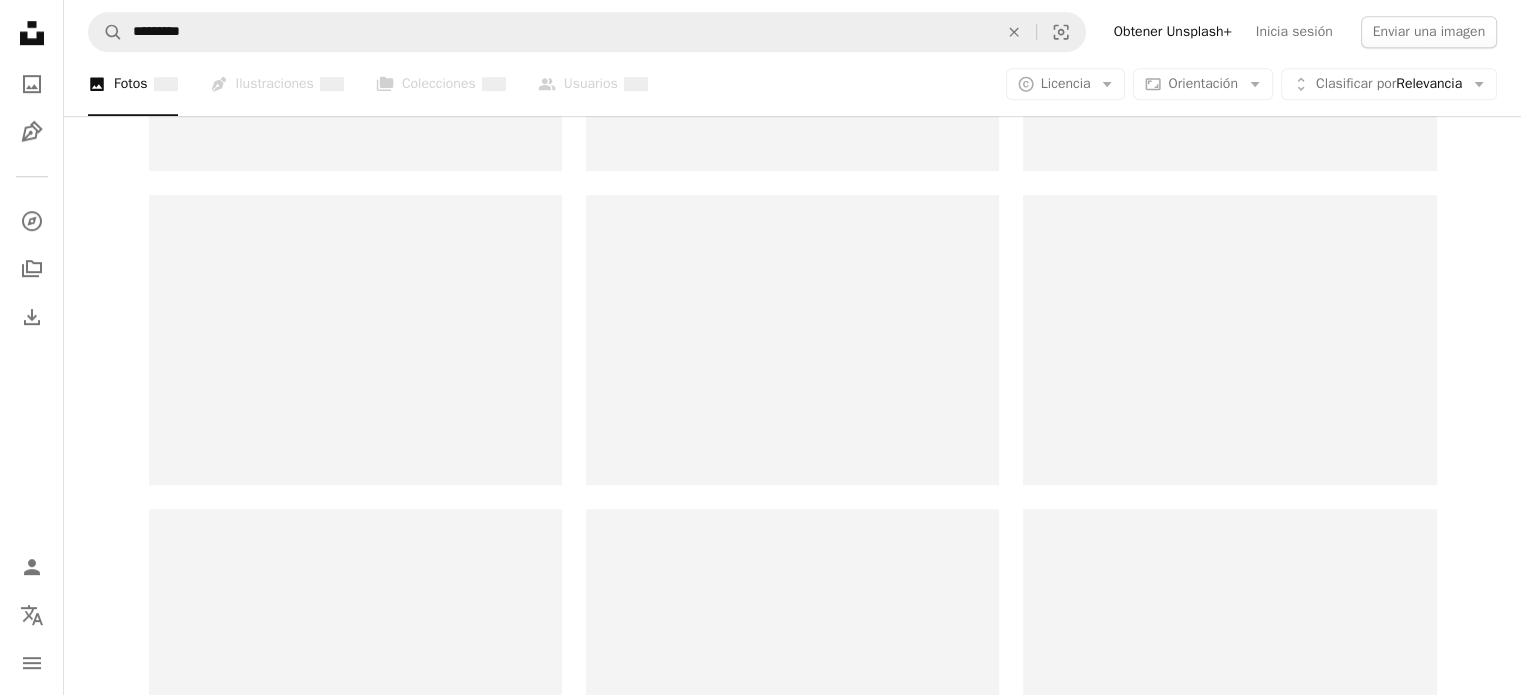 scroll, scrollTop: 0, scrollLeft: 0, axis: both 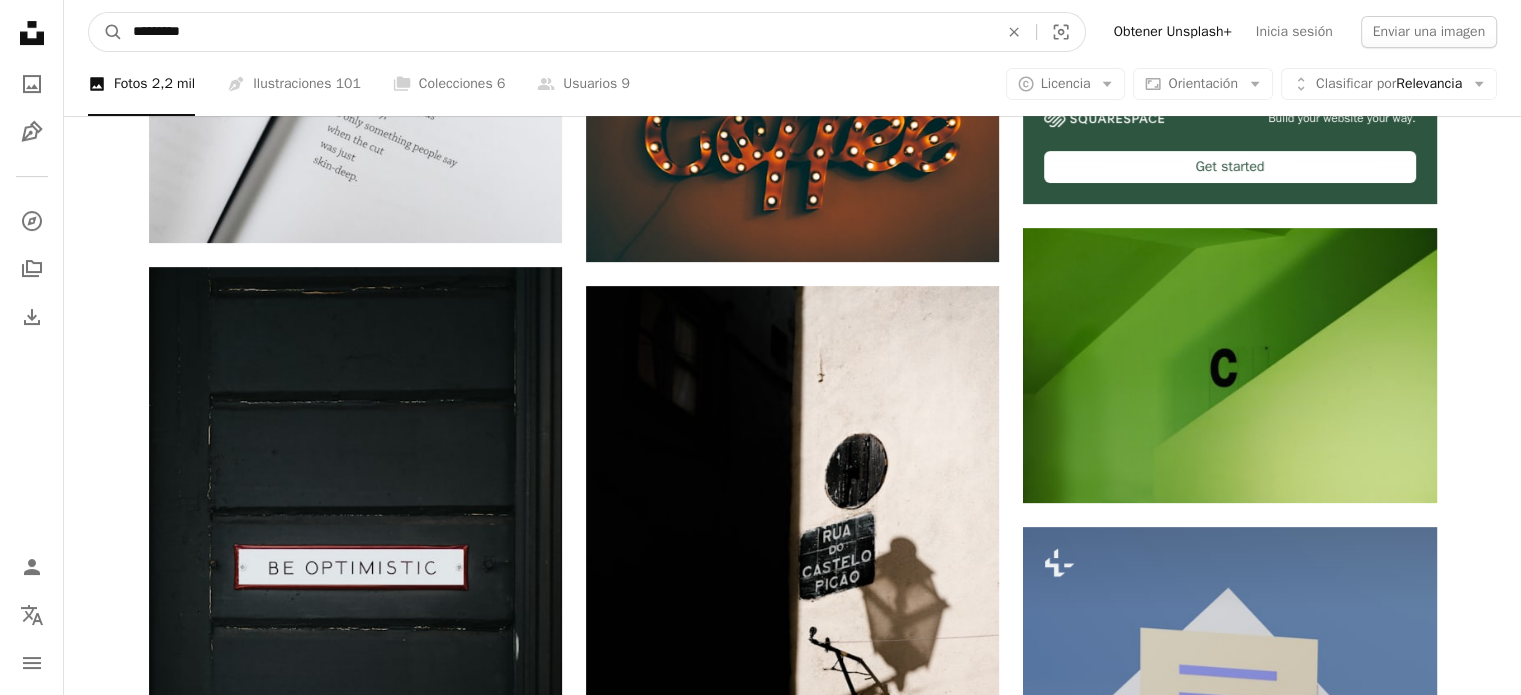drag, startPoint x: 224, startPoint y: 32, endPoint x: 30, endPoint y: 32, distance: 194 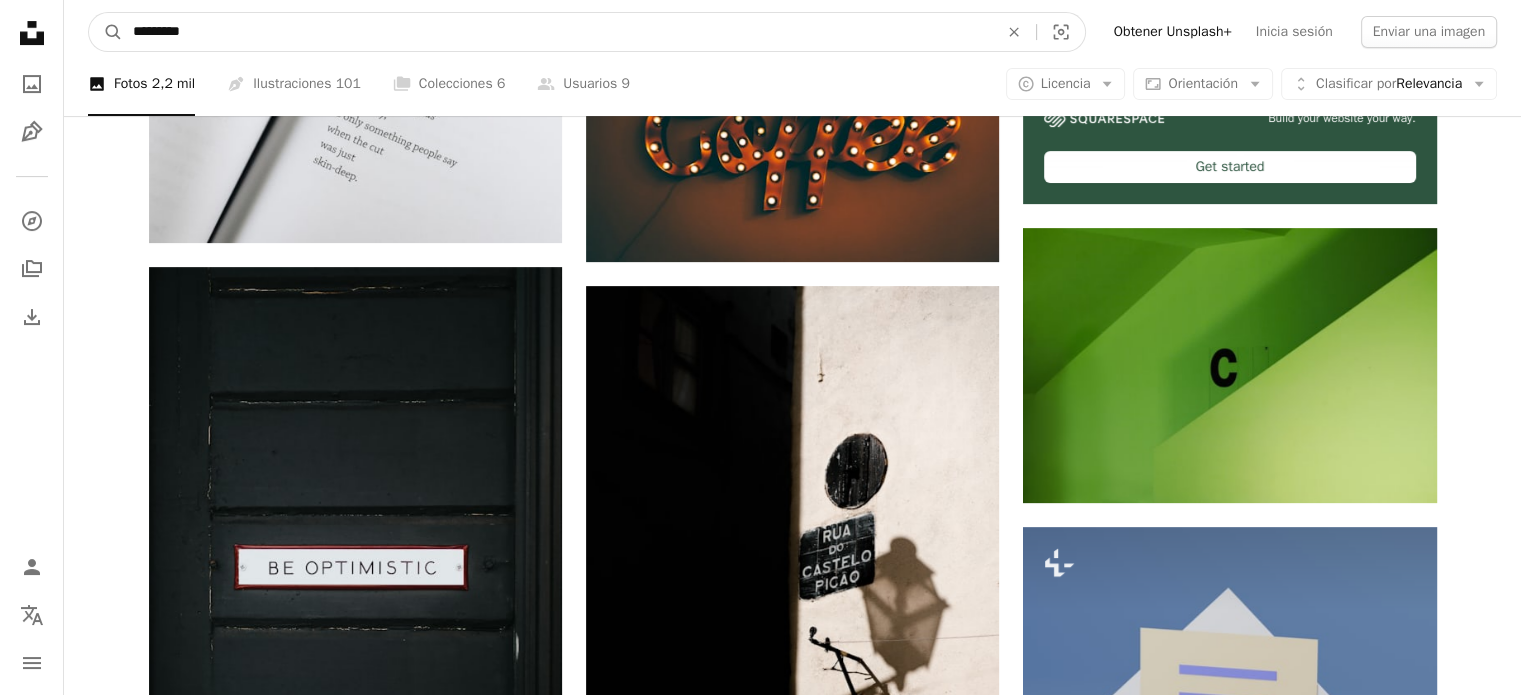 click on "Unsplash logo Página de inicio de Unsplash A photo Pen Tool A compass A stack of folders Download Person Localization icon navigation menu A magnifying glass ********* An X shape Visual search Obtener Unsplash+ Inicia sesión Enviar una imagen A photo Fotos   2,2 mil Pen Tool Ilustraciones   101 A stack of folders Colecciones   6 A group of people Usuarios   9 A copyright icon © Licencia Arrow down Aspect ratio Orientación Arrow down Unfold Clasificar por  Relevancia Arrow down Filters Filtros Criterios Chevron right lista de verificación lista comprobar evaluación Lista de verificación selección Requisitos 3d hacer fondo Renderizado 3D papel tapiz Plus sign for Unsplash+ A heart A plus sign Hartono Creative Studio Para  Unsplash+ A lock   Descargar A heart A plus sign Thought Catalog Disponible para contratación A checkmark inside of a circle Arrow pointing down A heart A plus sign Nathan Dumlao Disponible para contratación A checkmark inside of a circle Arrow pointing down A heart A plus sign" at bounding box center (760, 1469) 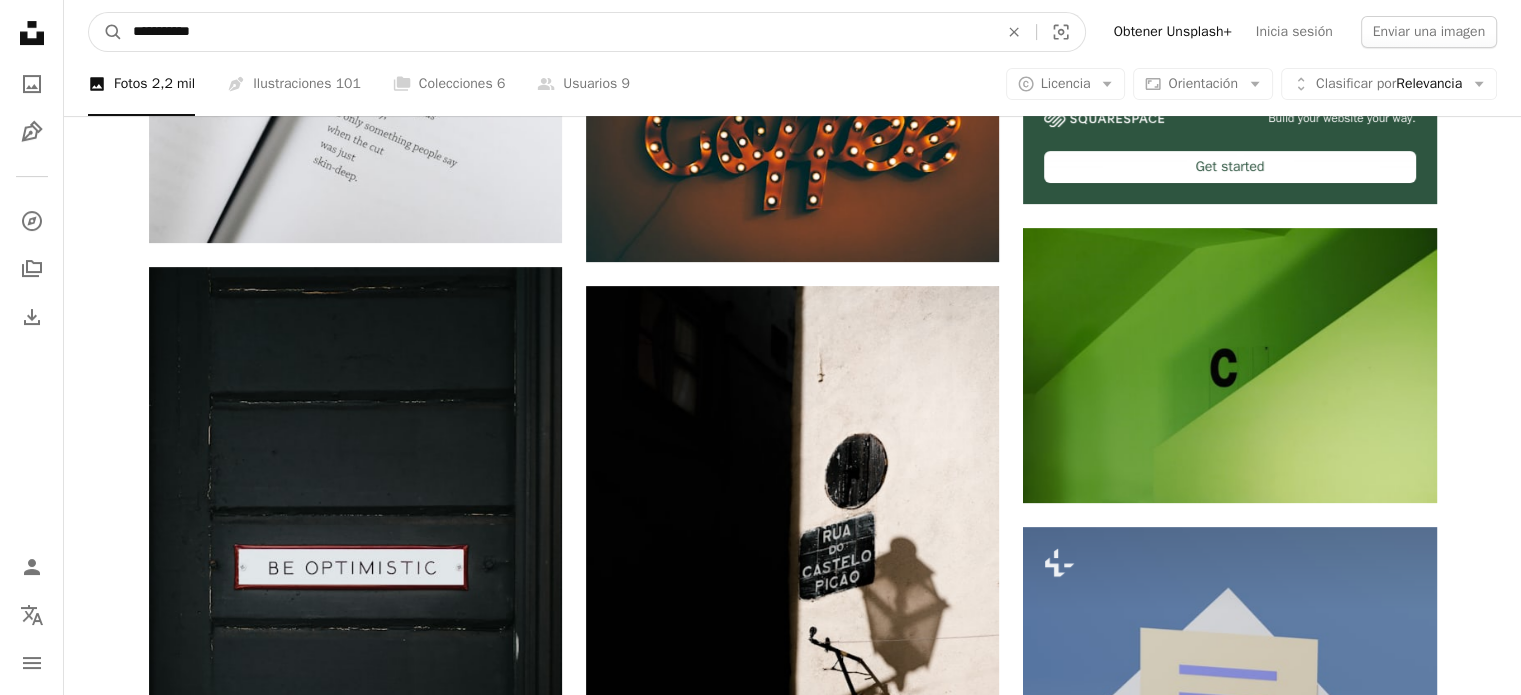 type on "**********" 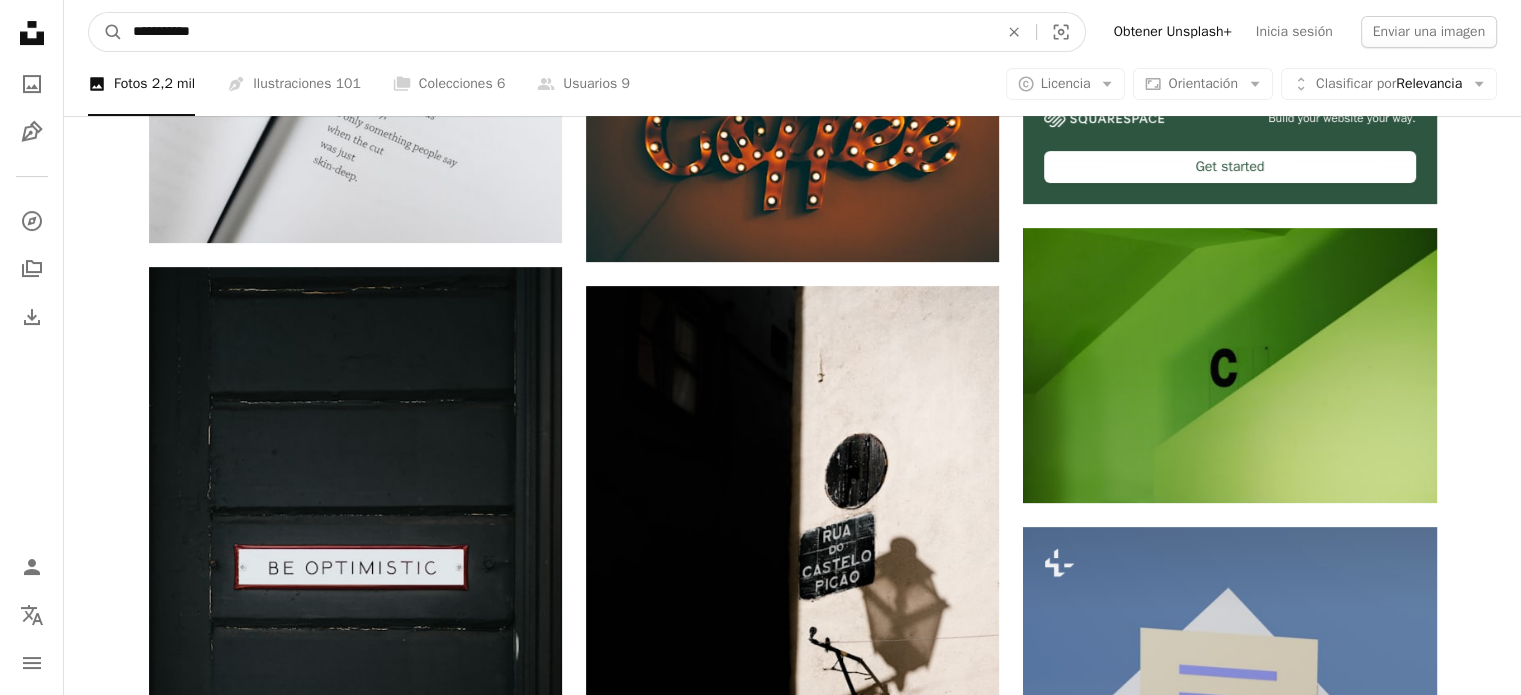 click on "A magnifying glass" at bounding box center [106, 32] 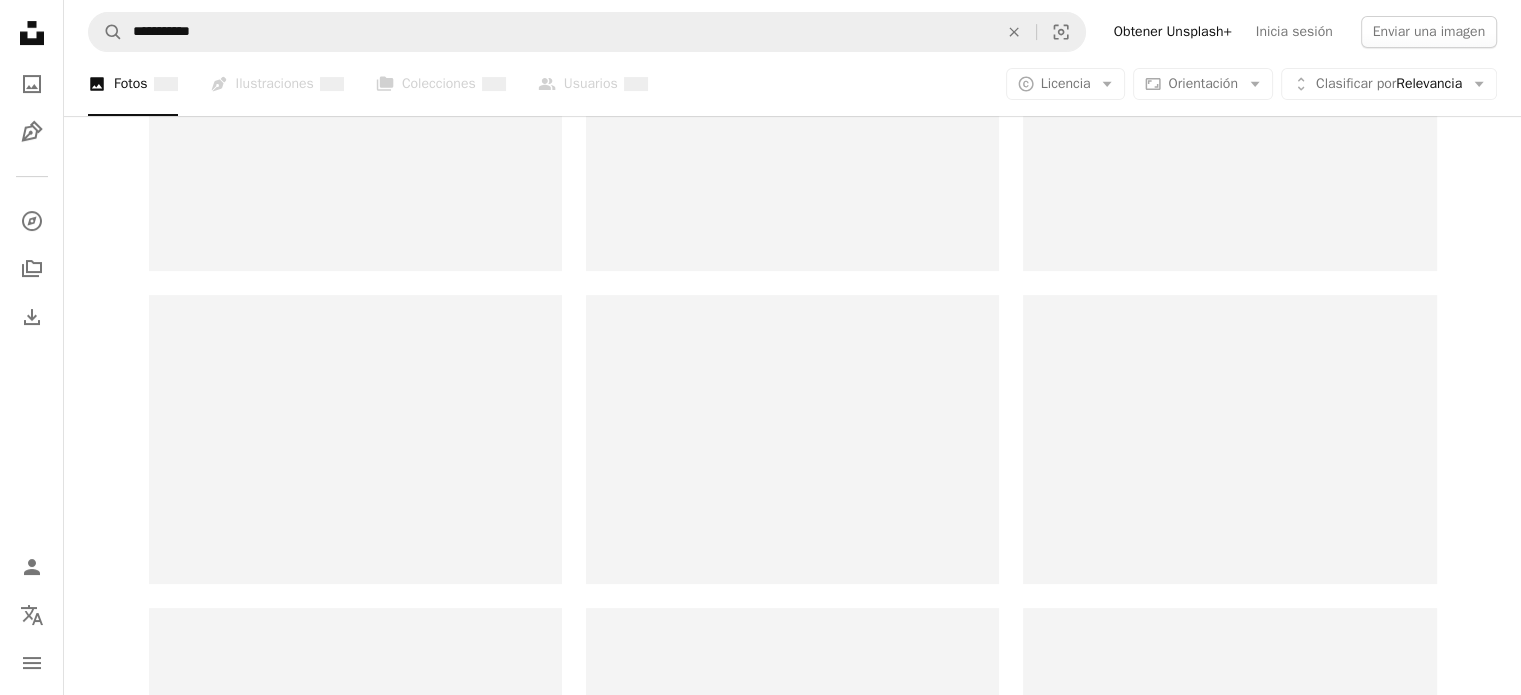 scroll, scrollTop: 0, scrollLeft: 0, axis: both 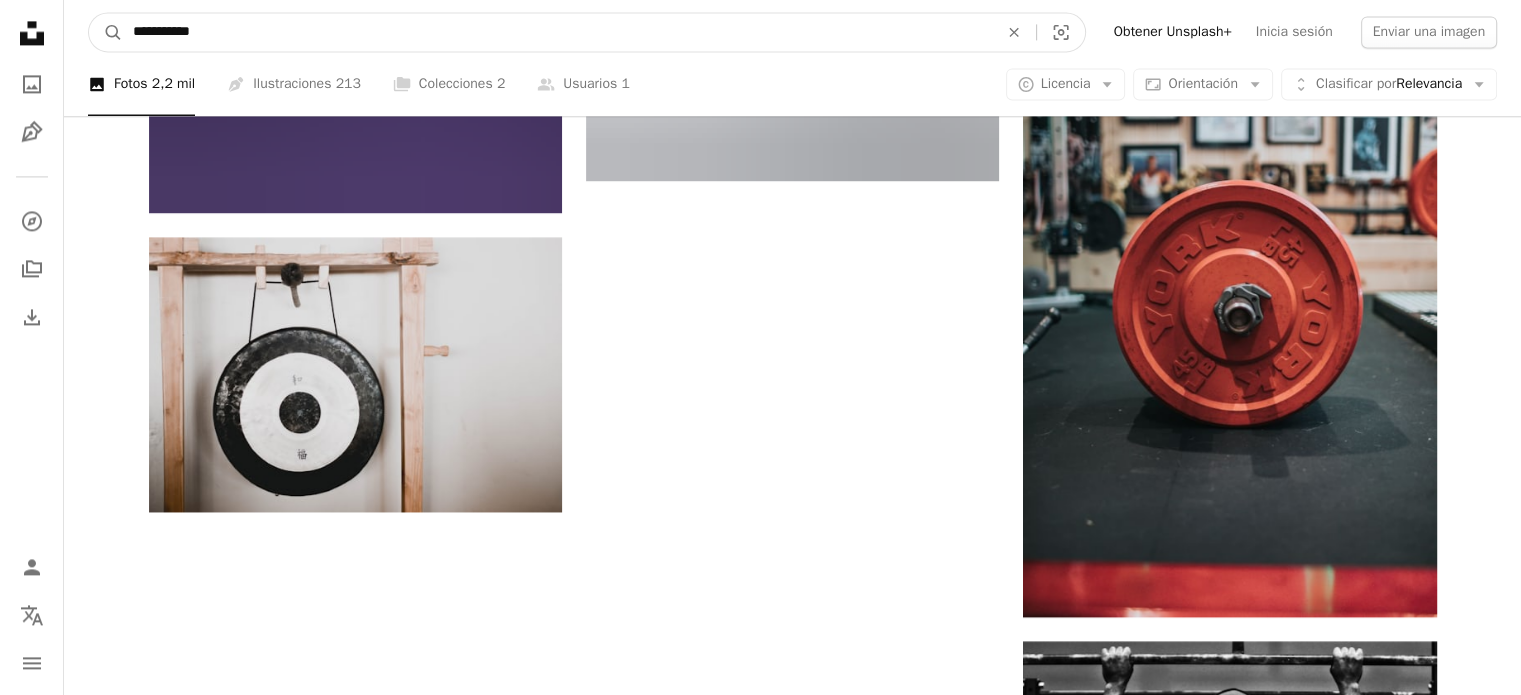 drag, startPoint x: 366, startPoint y: 43, endPoint x: 1, endPoint y: -31, distance: 372.42584 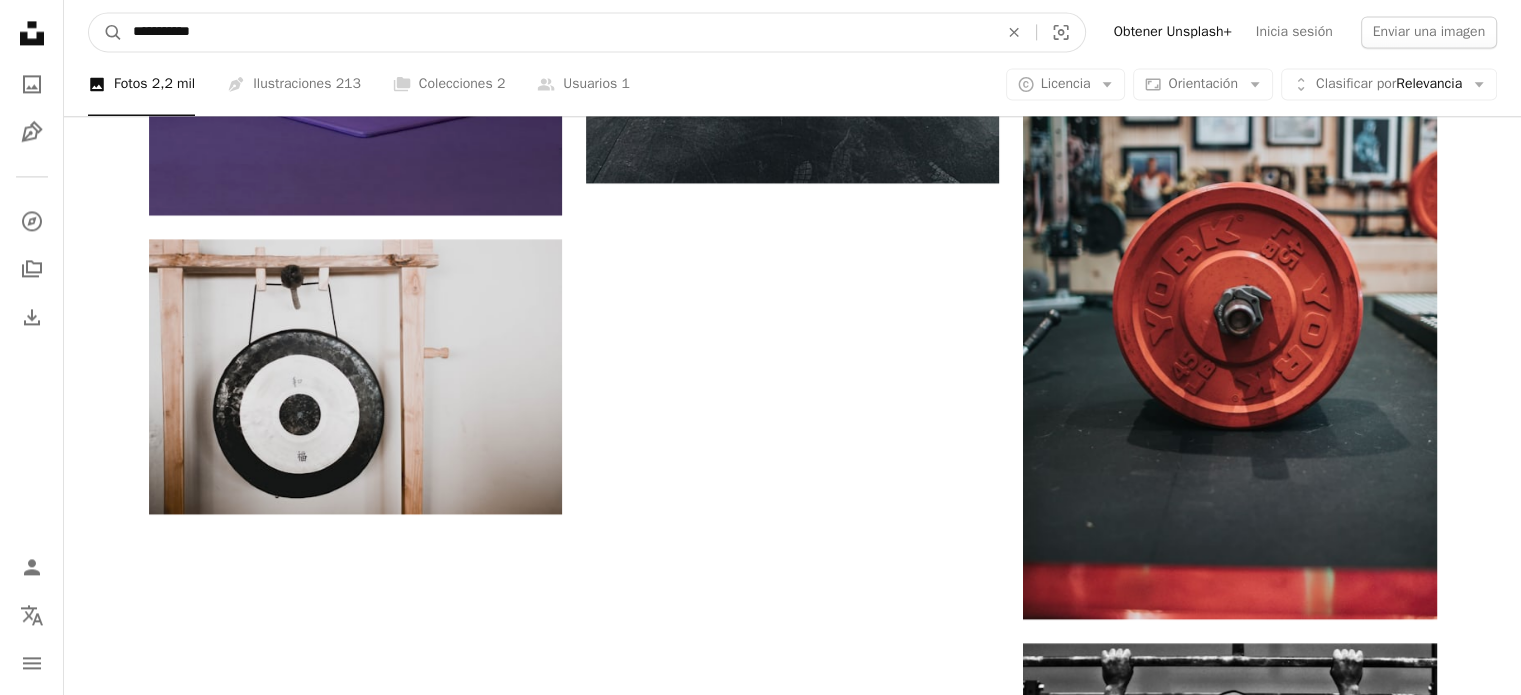 click on "**********" at bounding box center (760, -316) 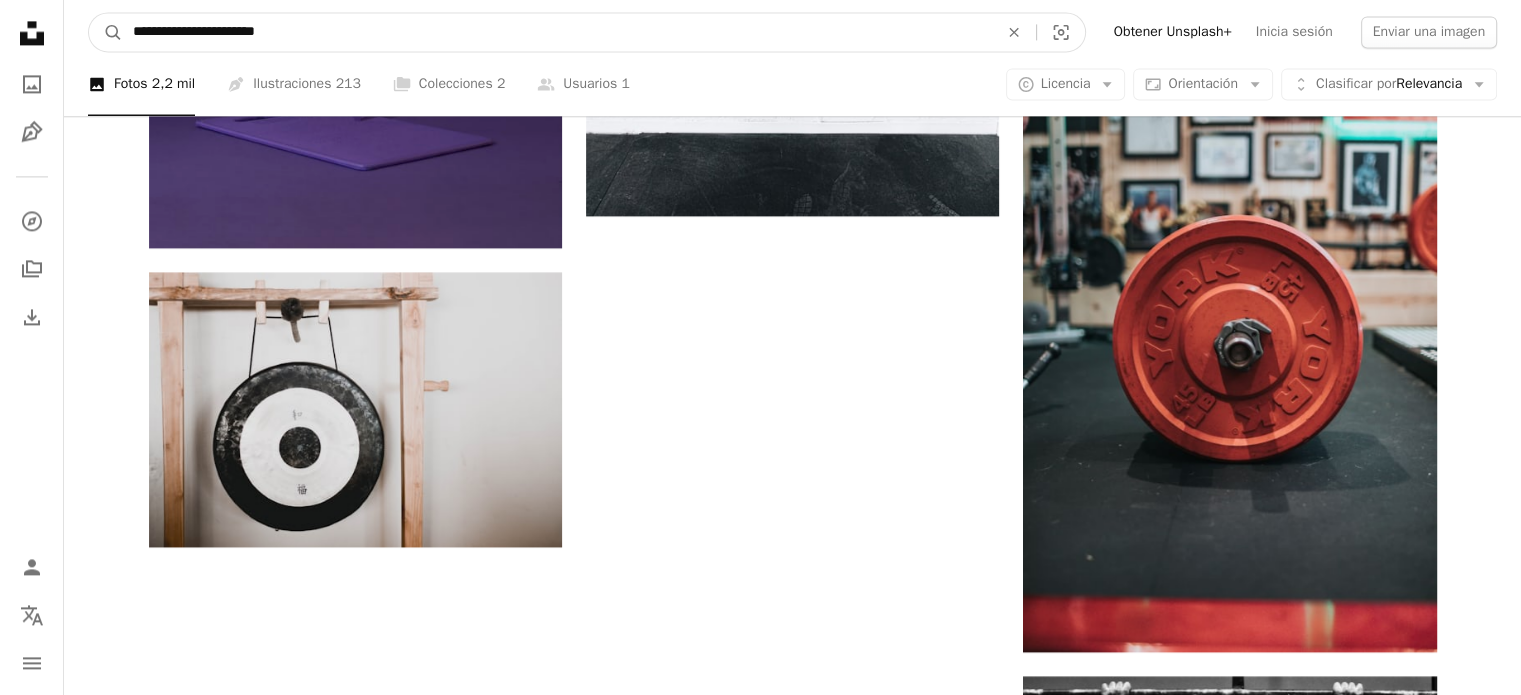 type on "**********" 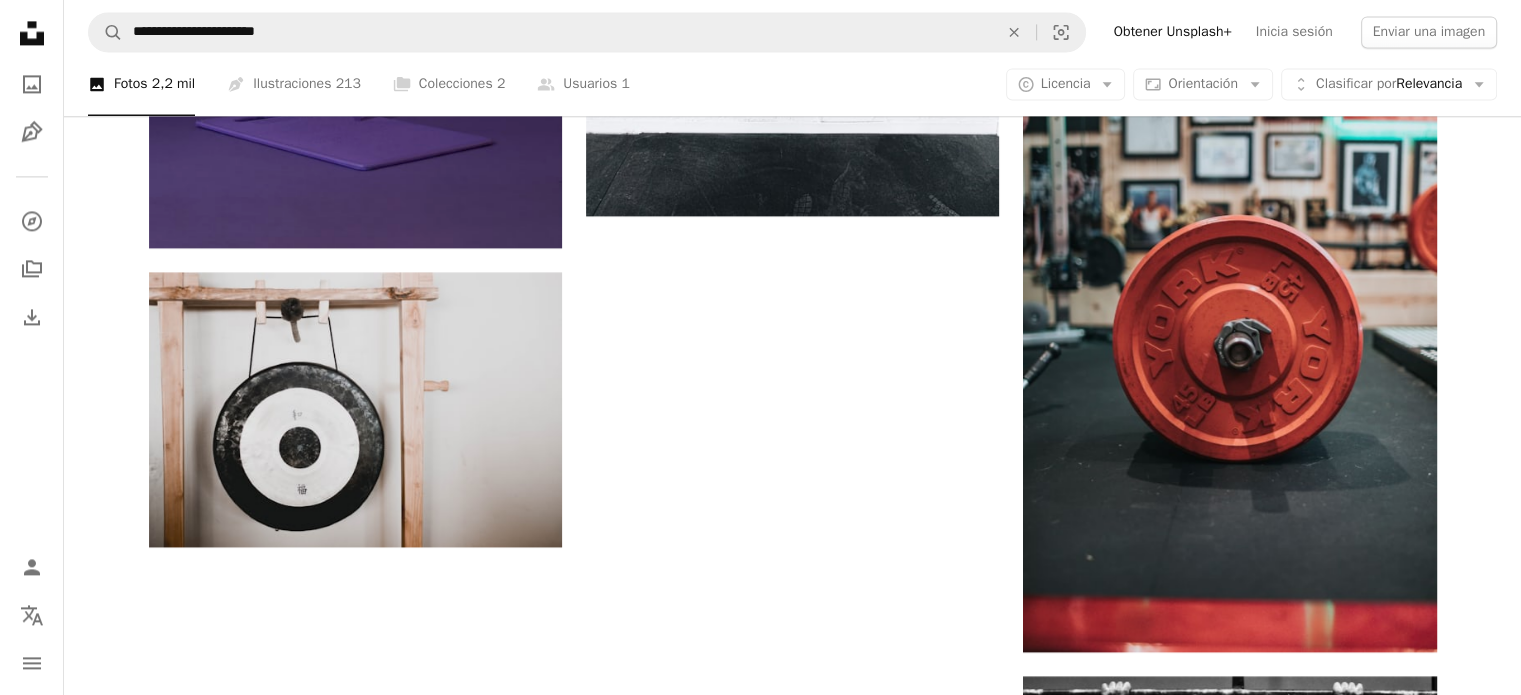 scroll, scrollTop: 0, scrollLeft: 0, axis: both 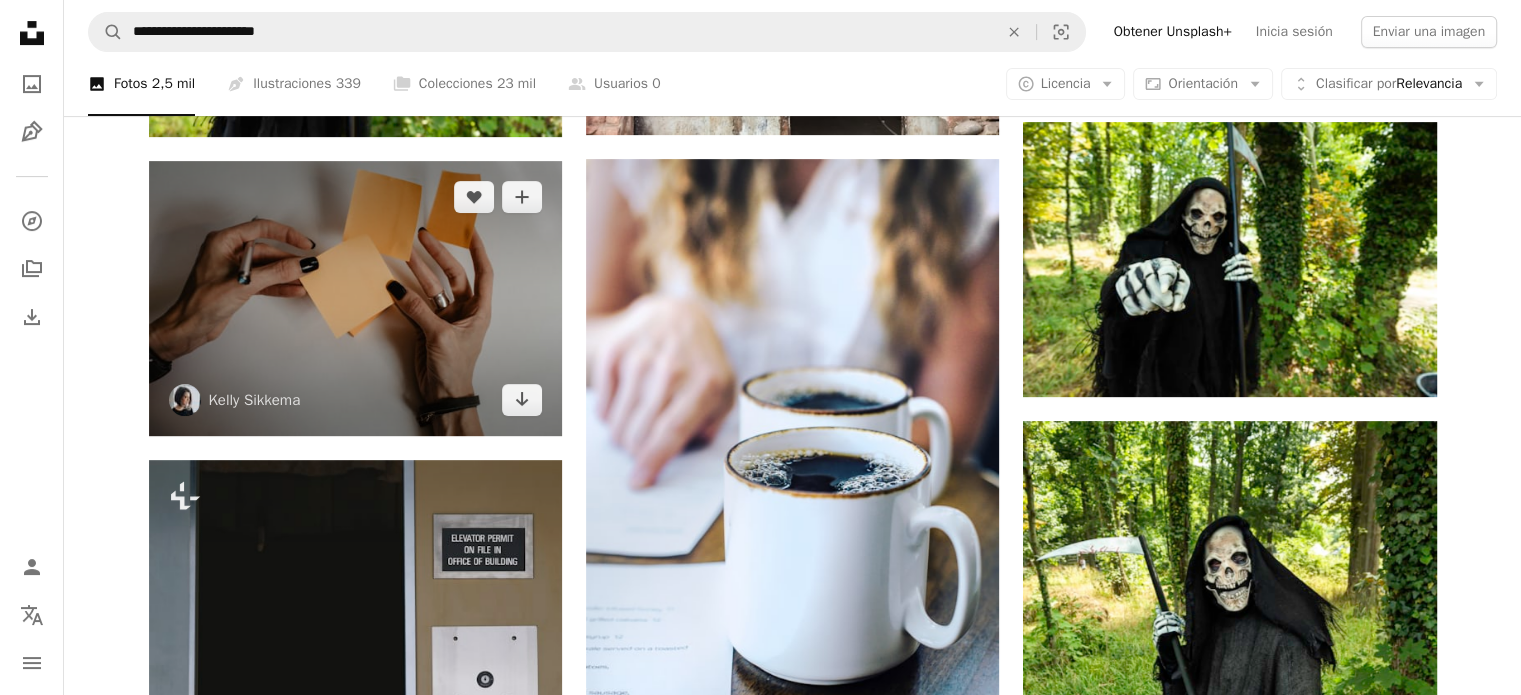 click at bounding box center [355, 298] 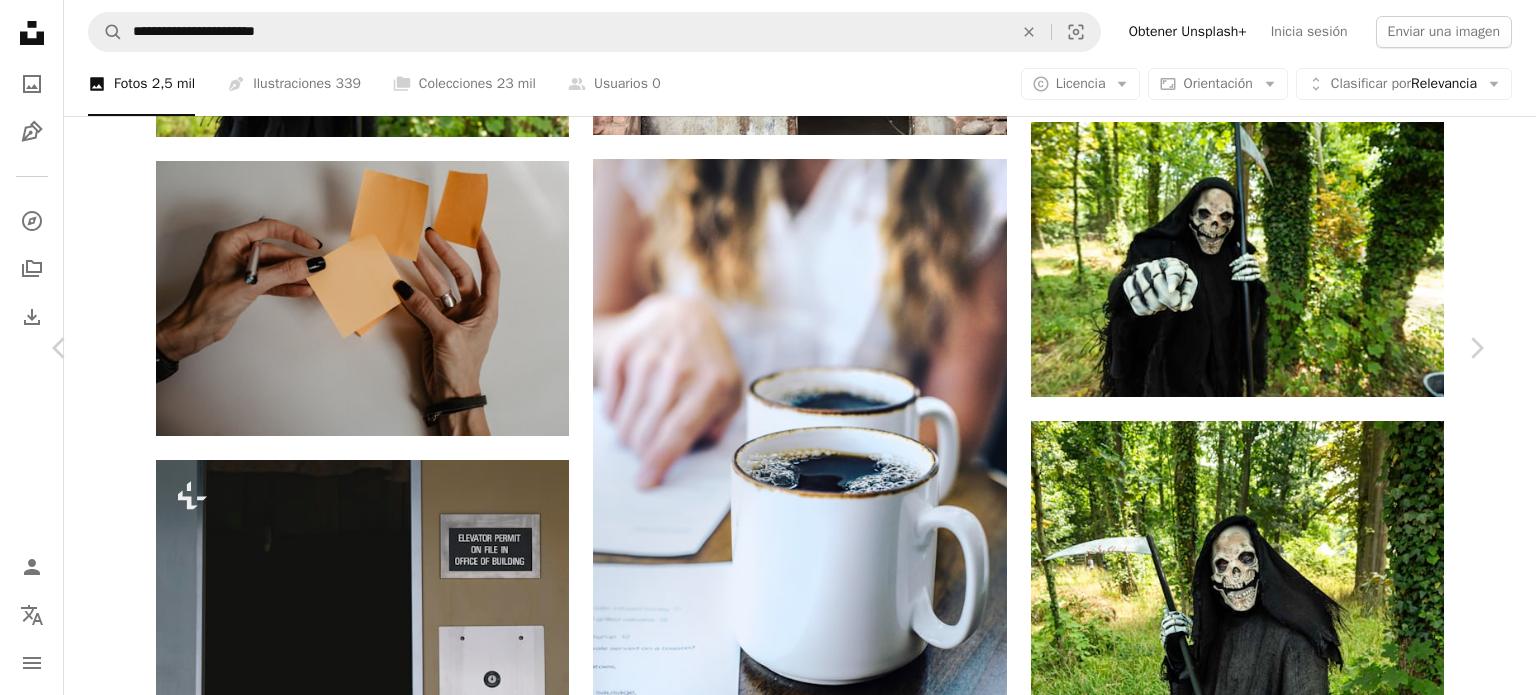 click on "Descargar gratis" at bounding box center [1280, 4215] 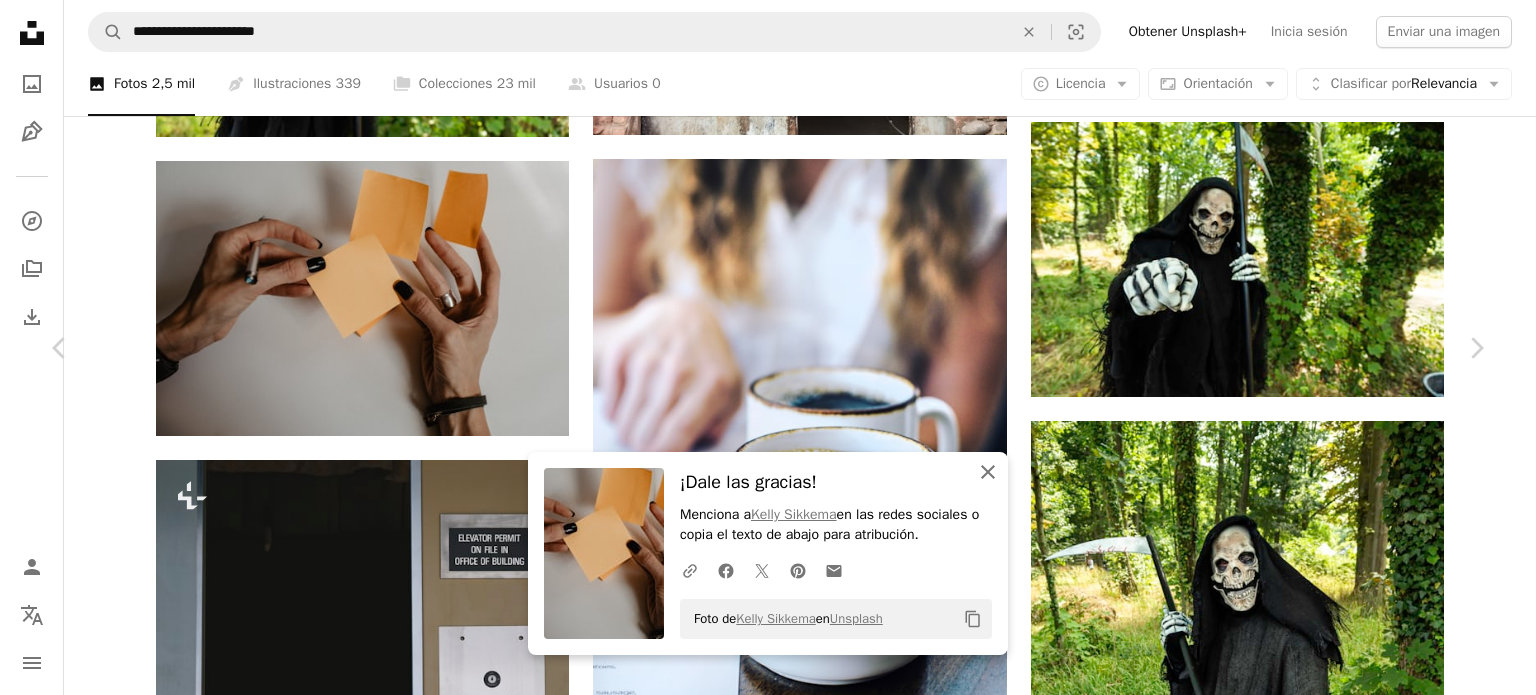 click on "An X shape" 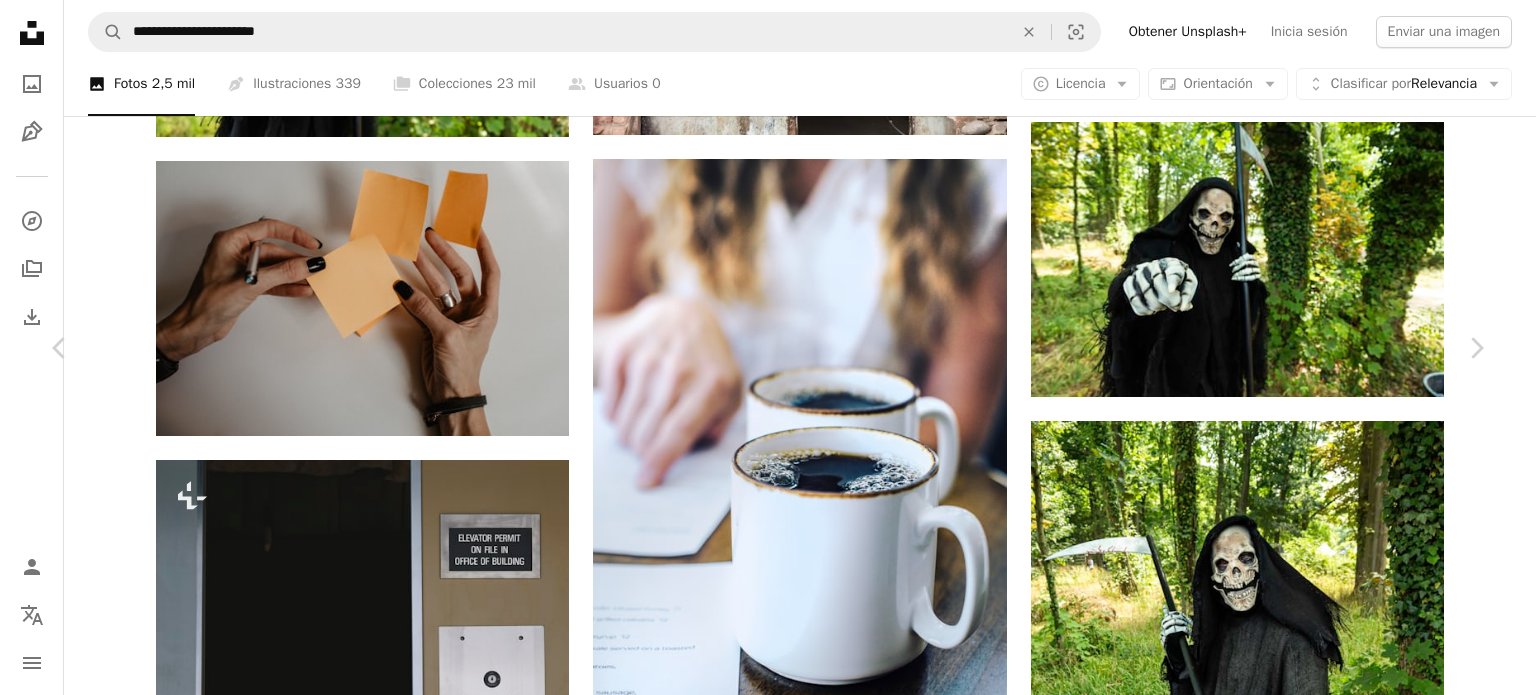 click on "An X shape" at bounding box center [20, 20] 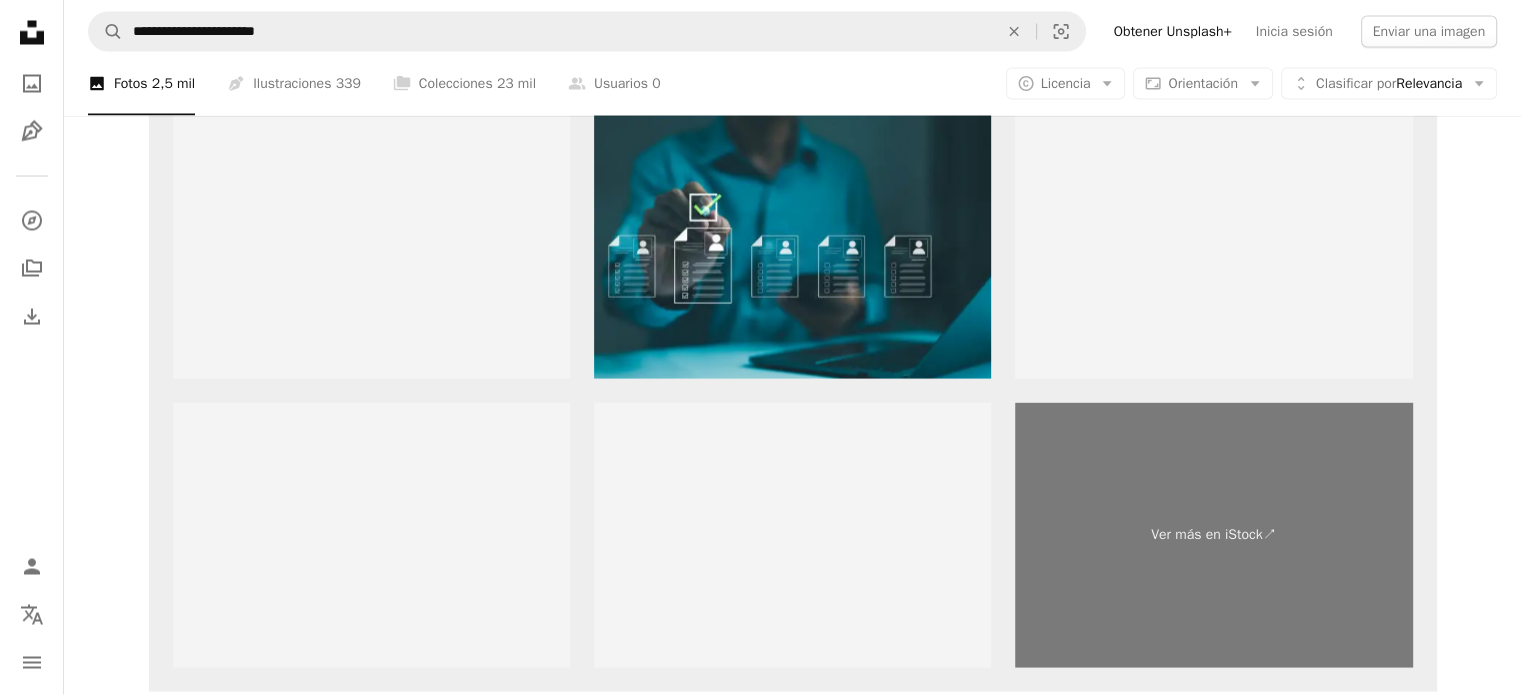 scroll, scrollTop: 3831, scrollLeft: 0, axis: vertical 